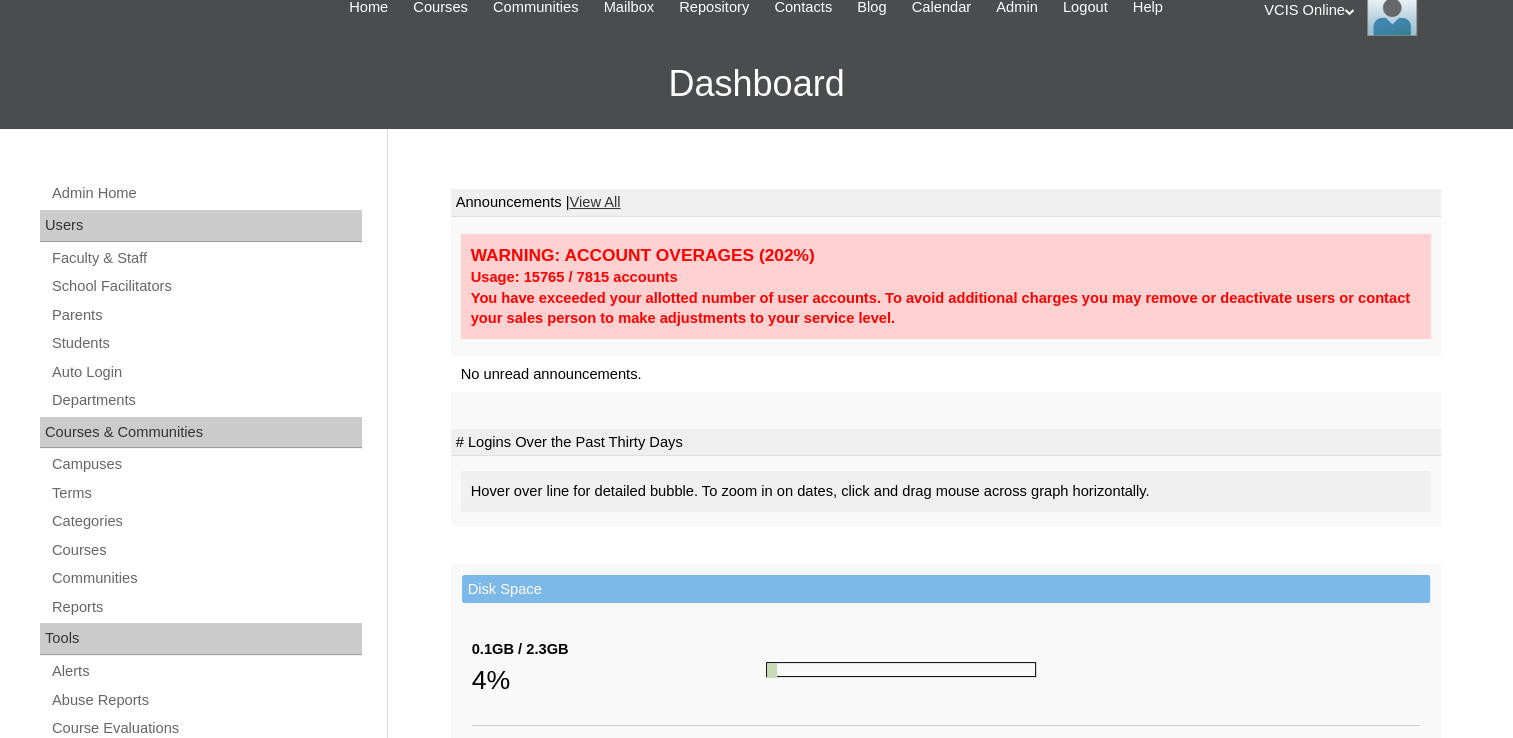 scroll, scrollTop: 200, scrollLeft: 0, axis: vertical 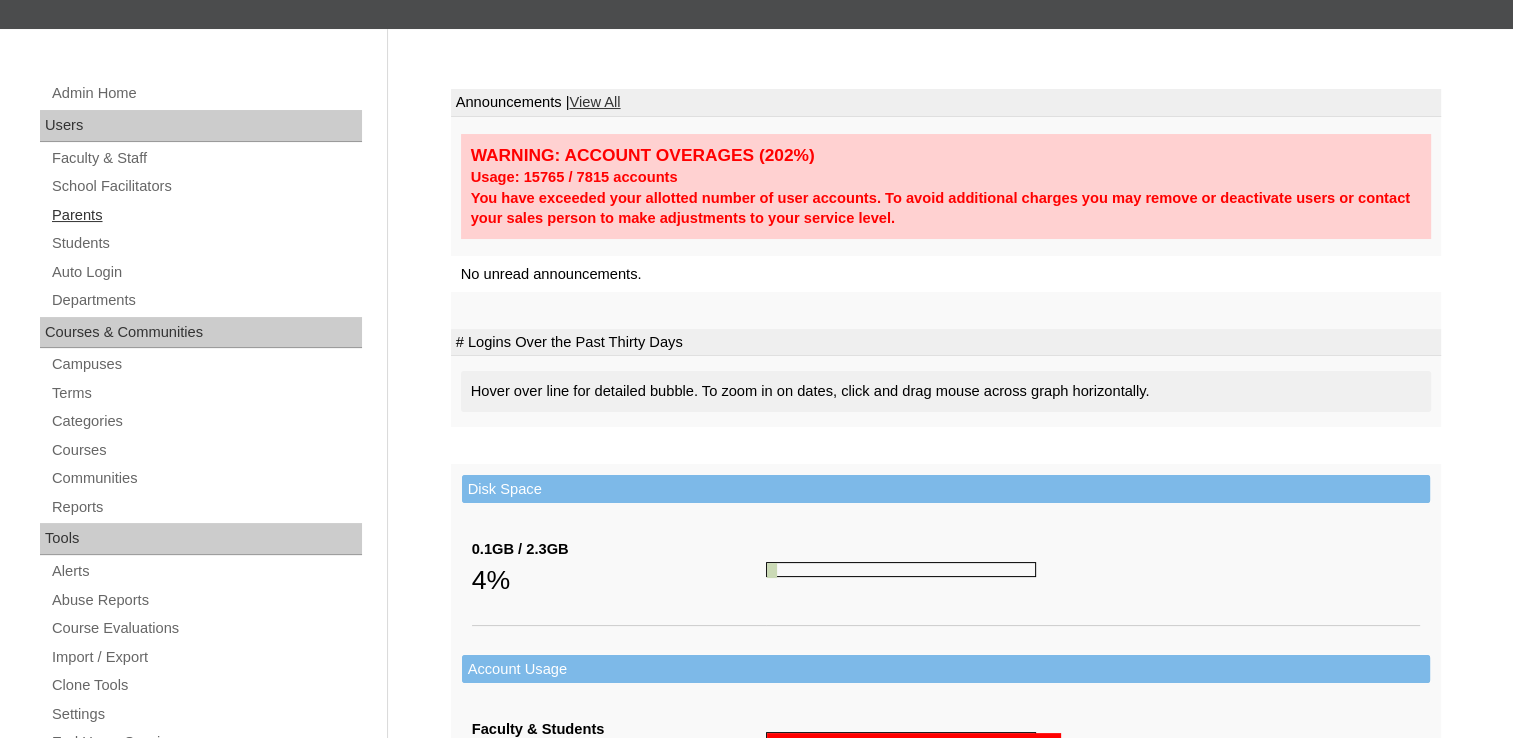 click on "Parents" at bounding box center [206, 215] 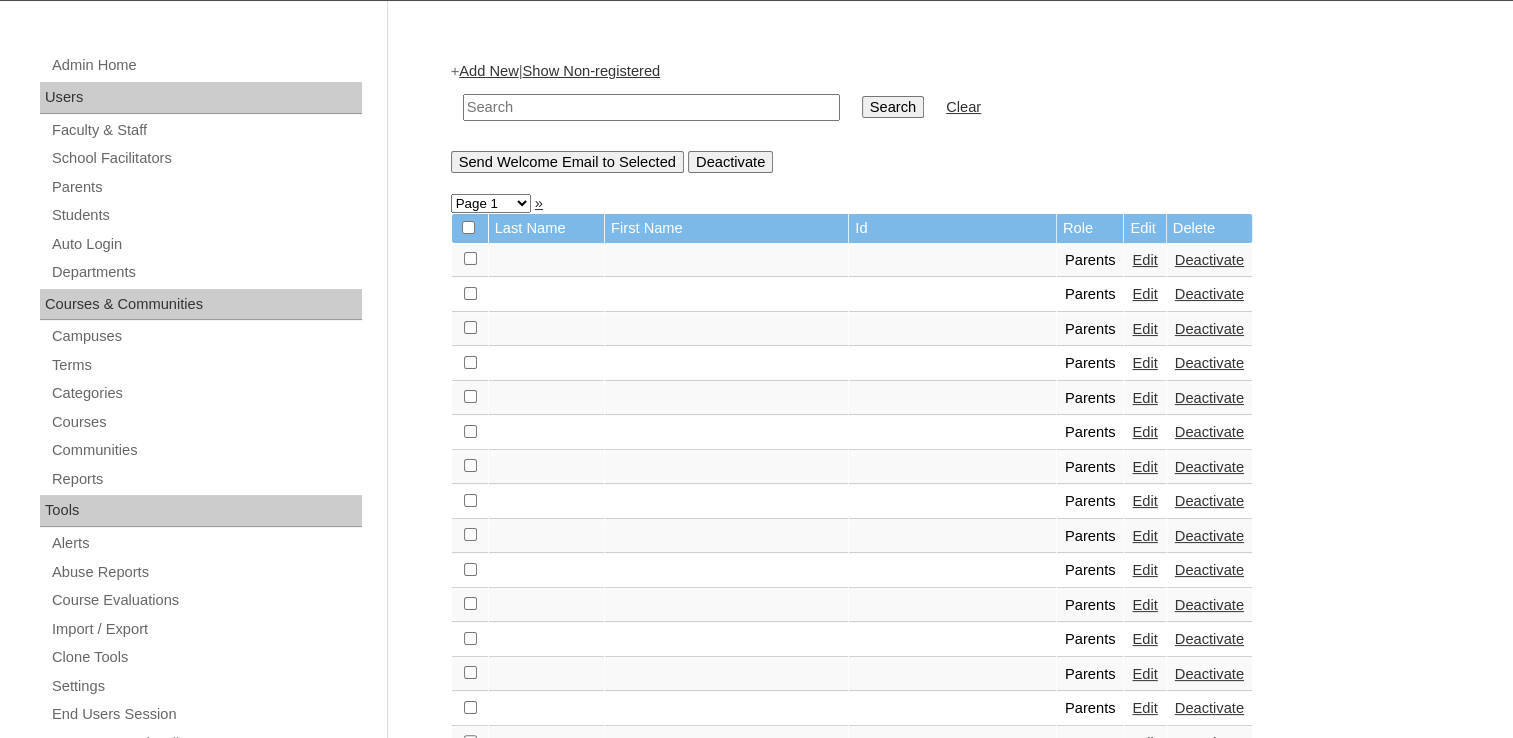 scroll, scrollTop: 0, scrollLeft: 0, axis: both 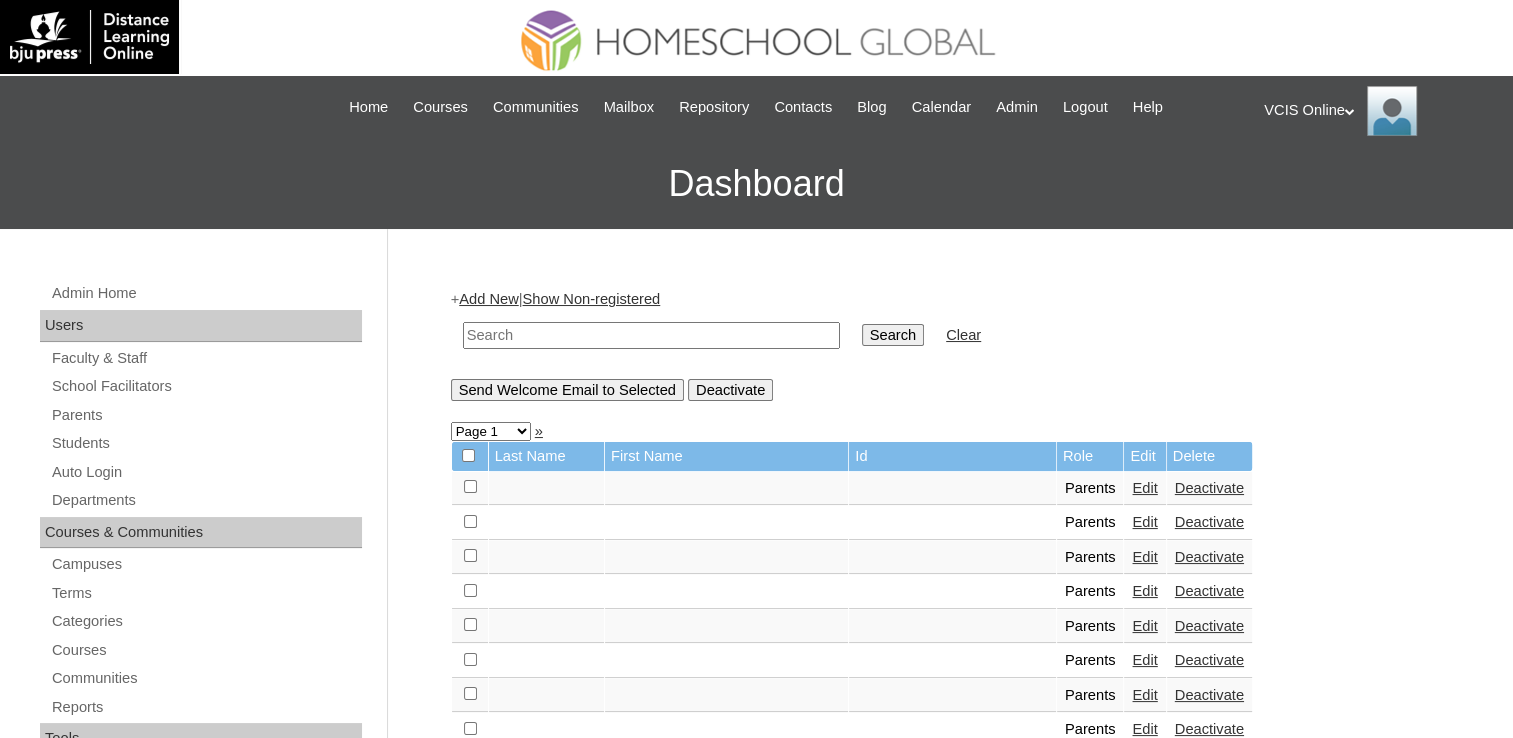 click on "Add New" at bounding box center [488, 299] 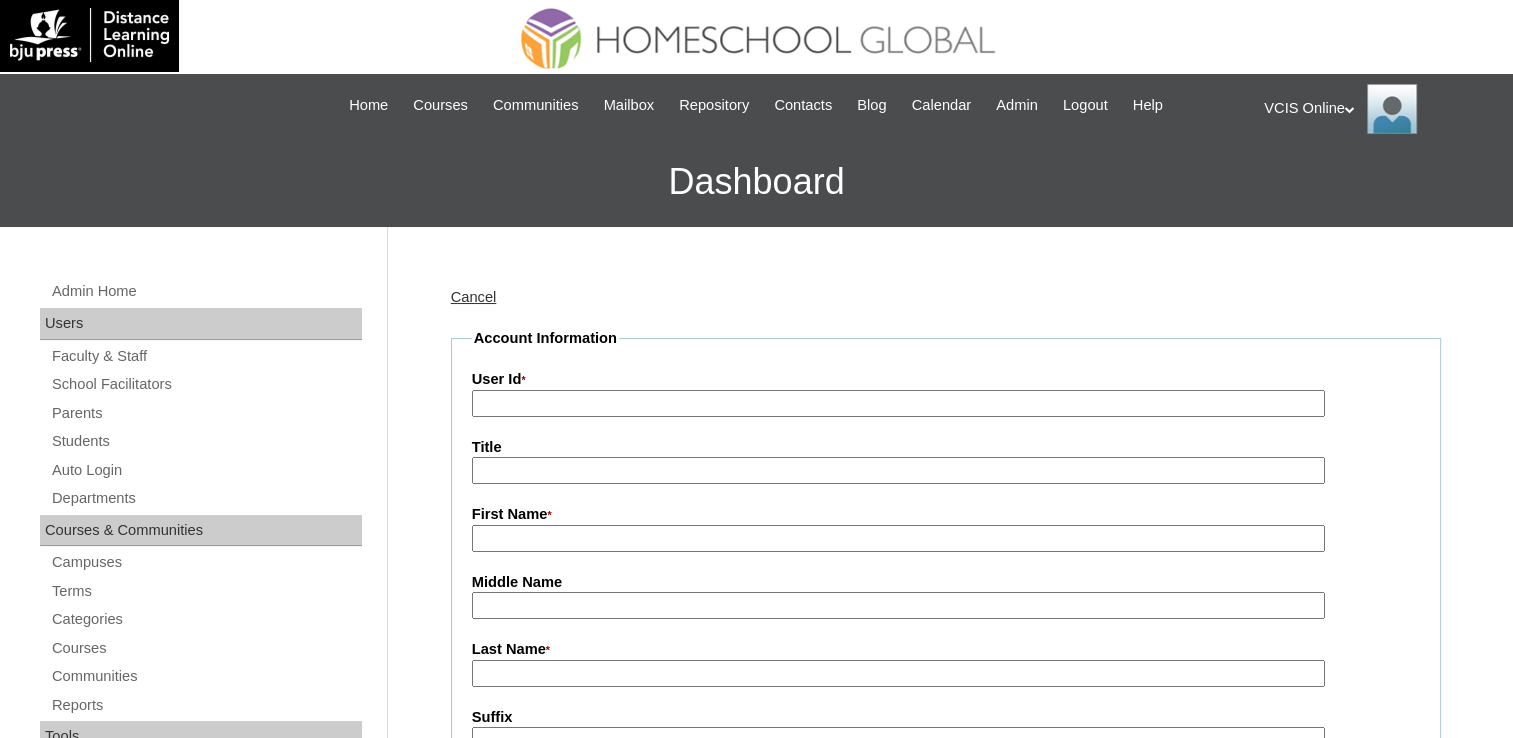 scroll, scrollTop: 0, scrollLeft: 0, axis: both 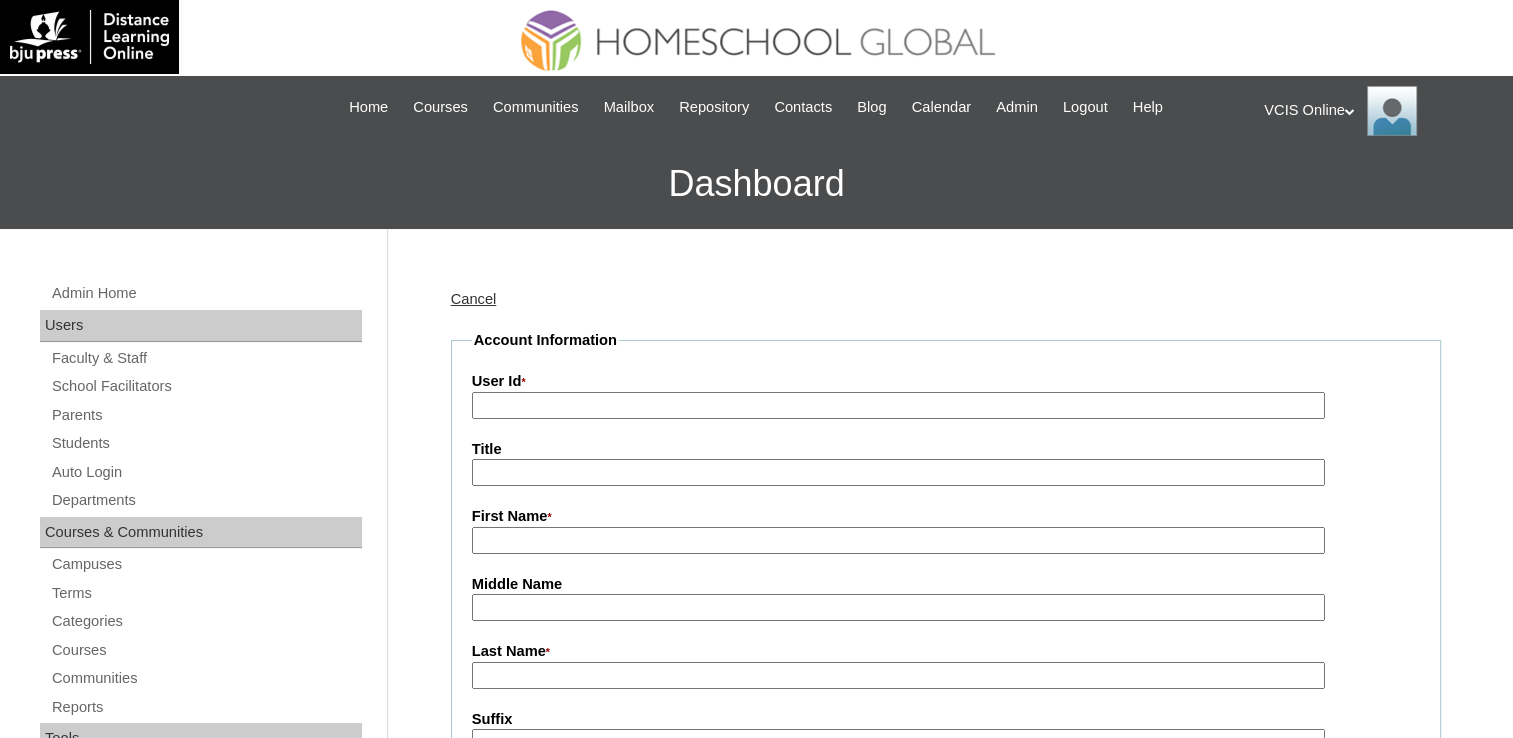 click on "User Id  *" at bounding box center [898, 405] 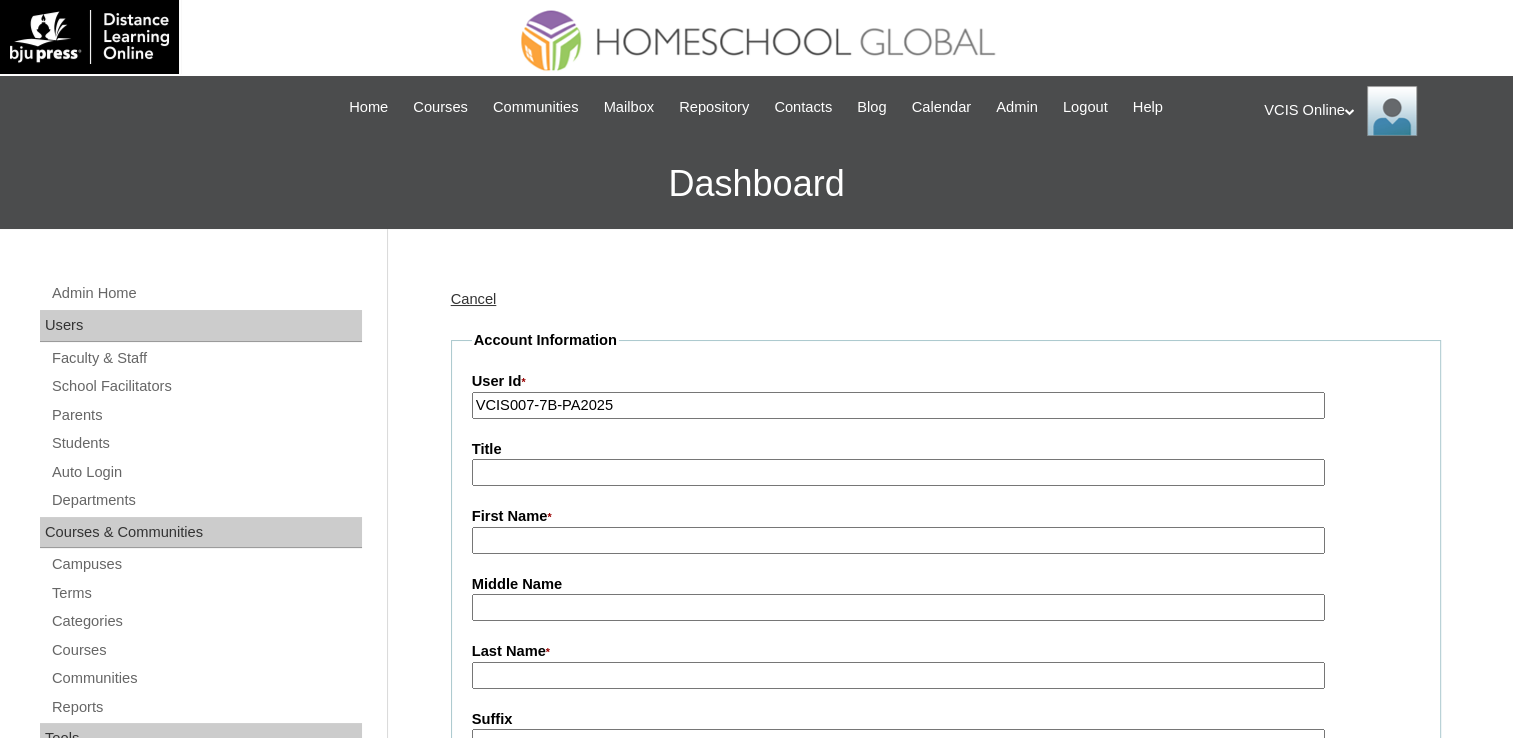 type on "VCIS007-7B-PA2025" 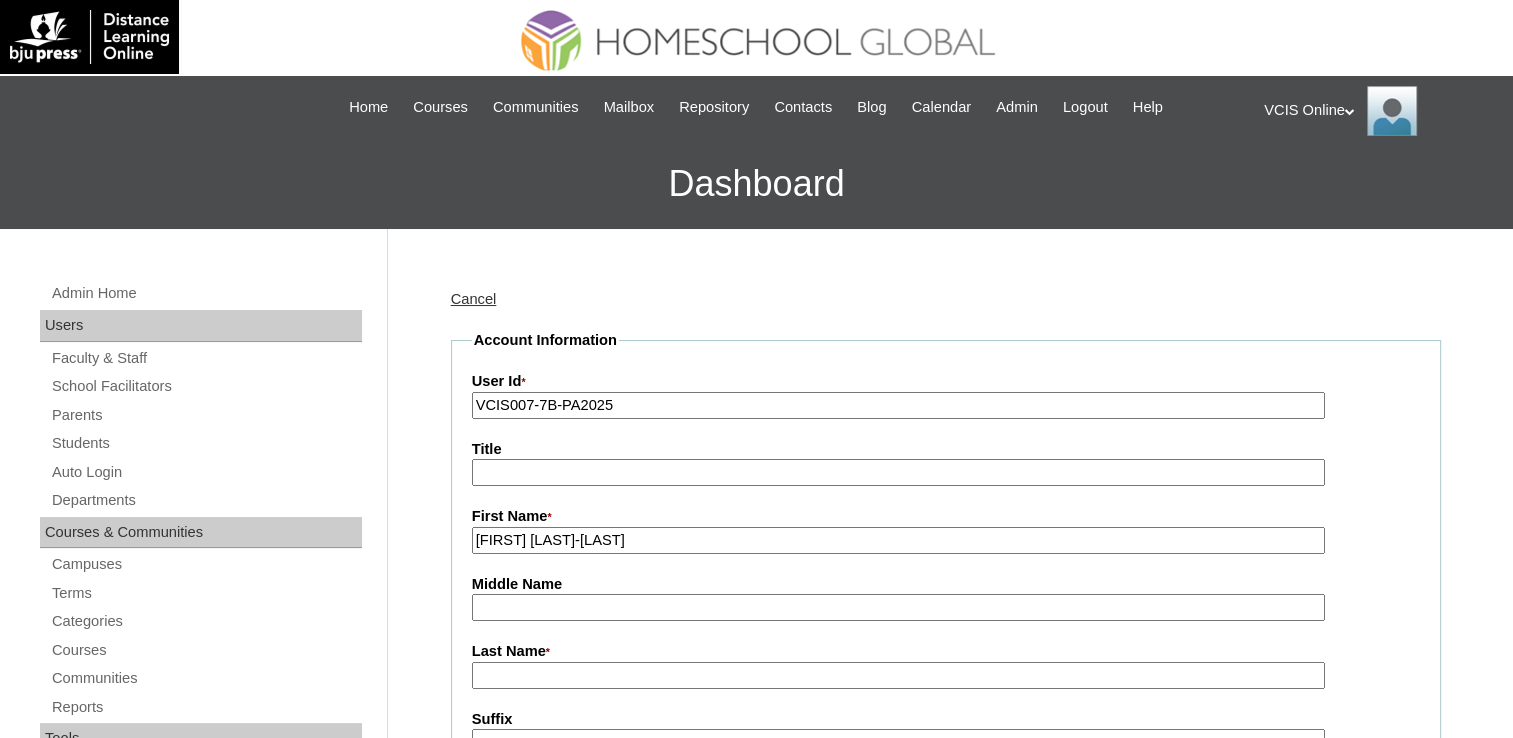 drag, startPoint x: 582, startPoint y: 546, endPoint x: 515, endPoint y: 547, distance: 67.00746 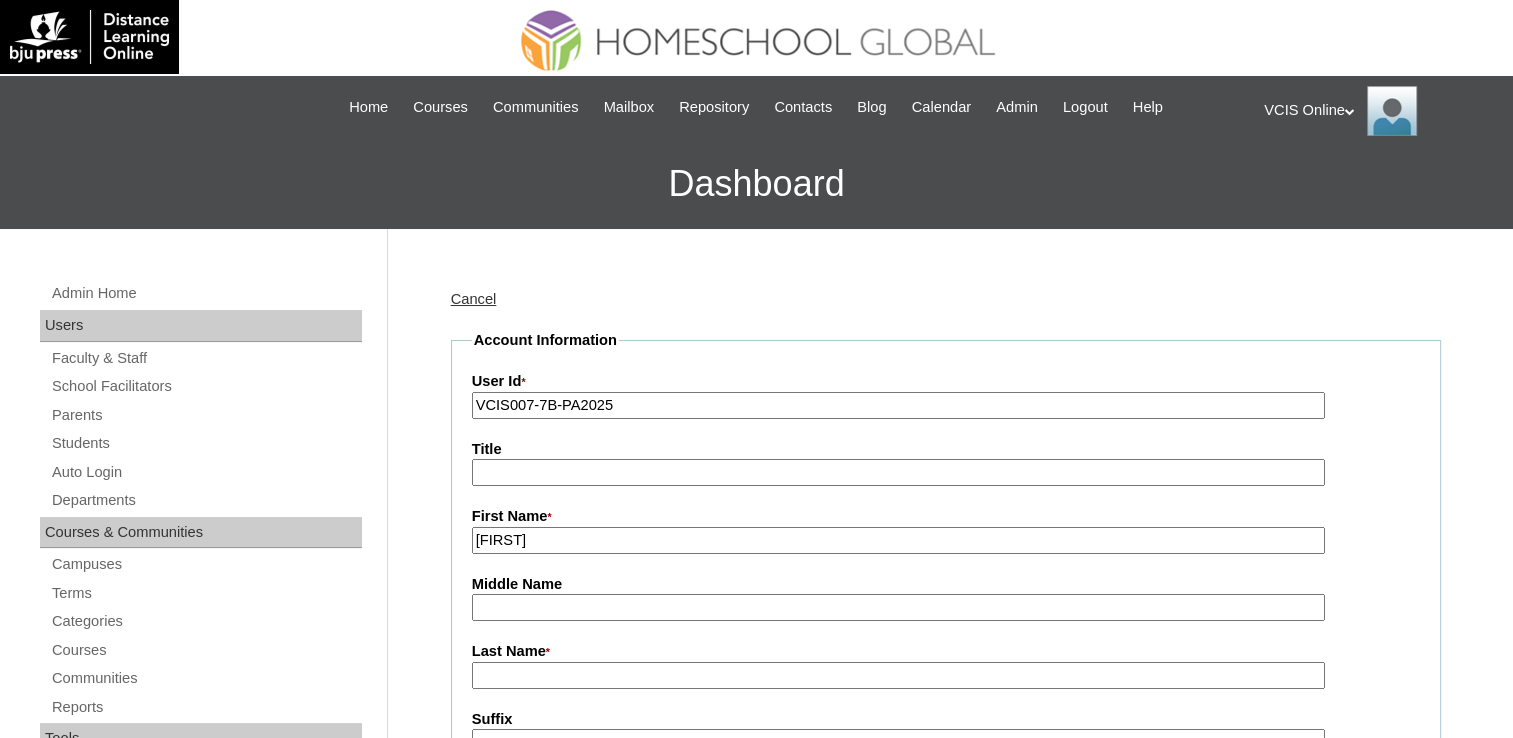 type on "Sonia" 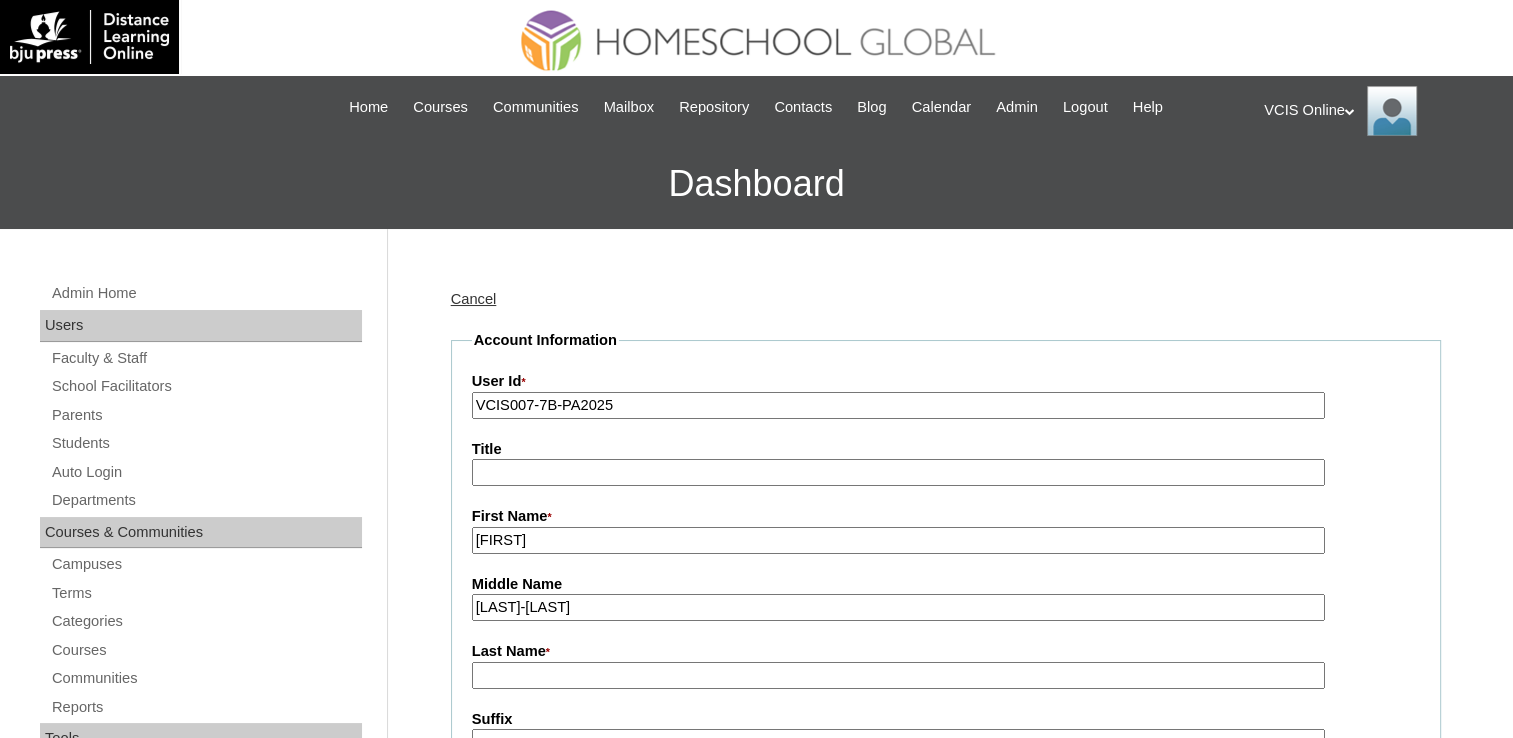 drag, startPoint x: 587, startPoint y: 607, endPoint x: 531, endPoint y: 614, distance: 56.435802 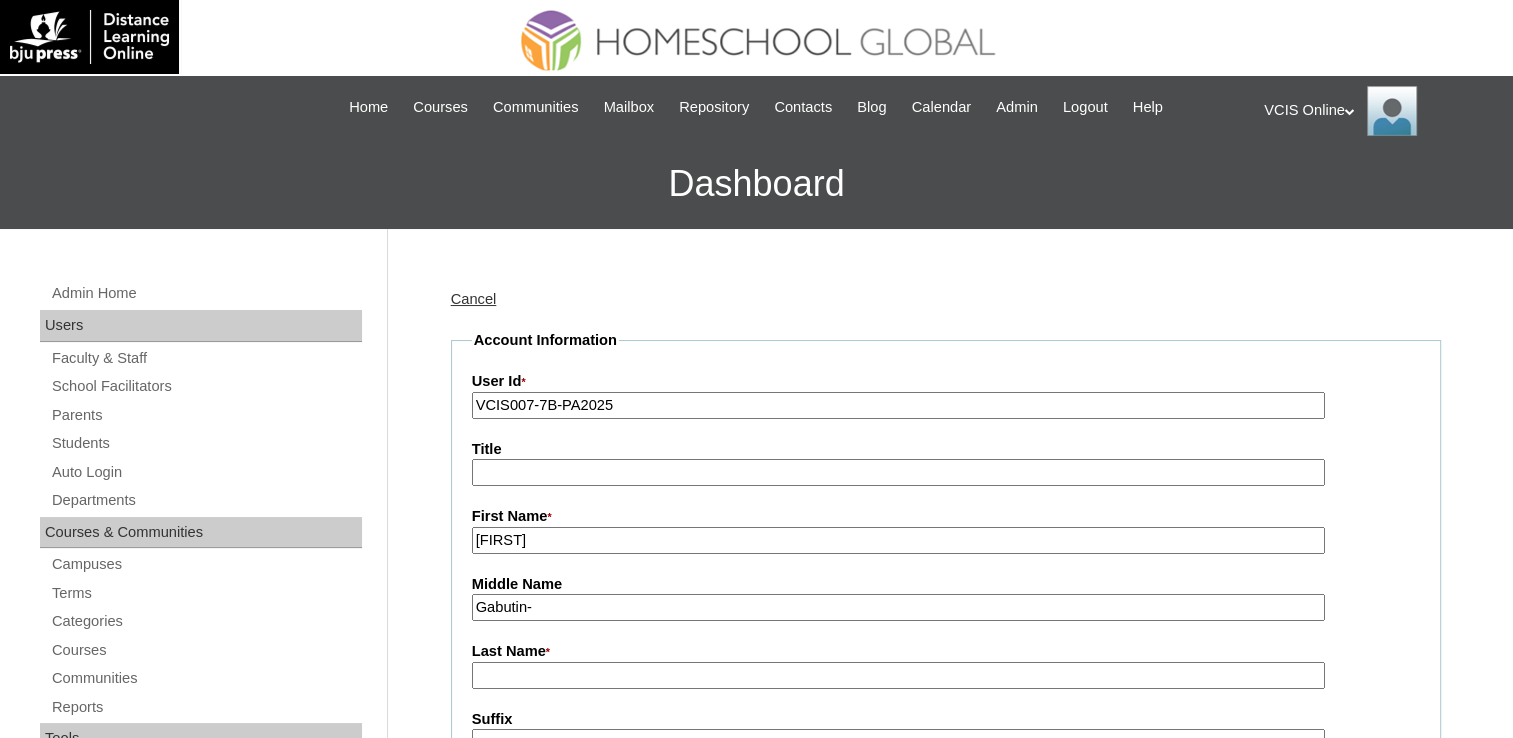 type on "Gabutin-" 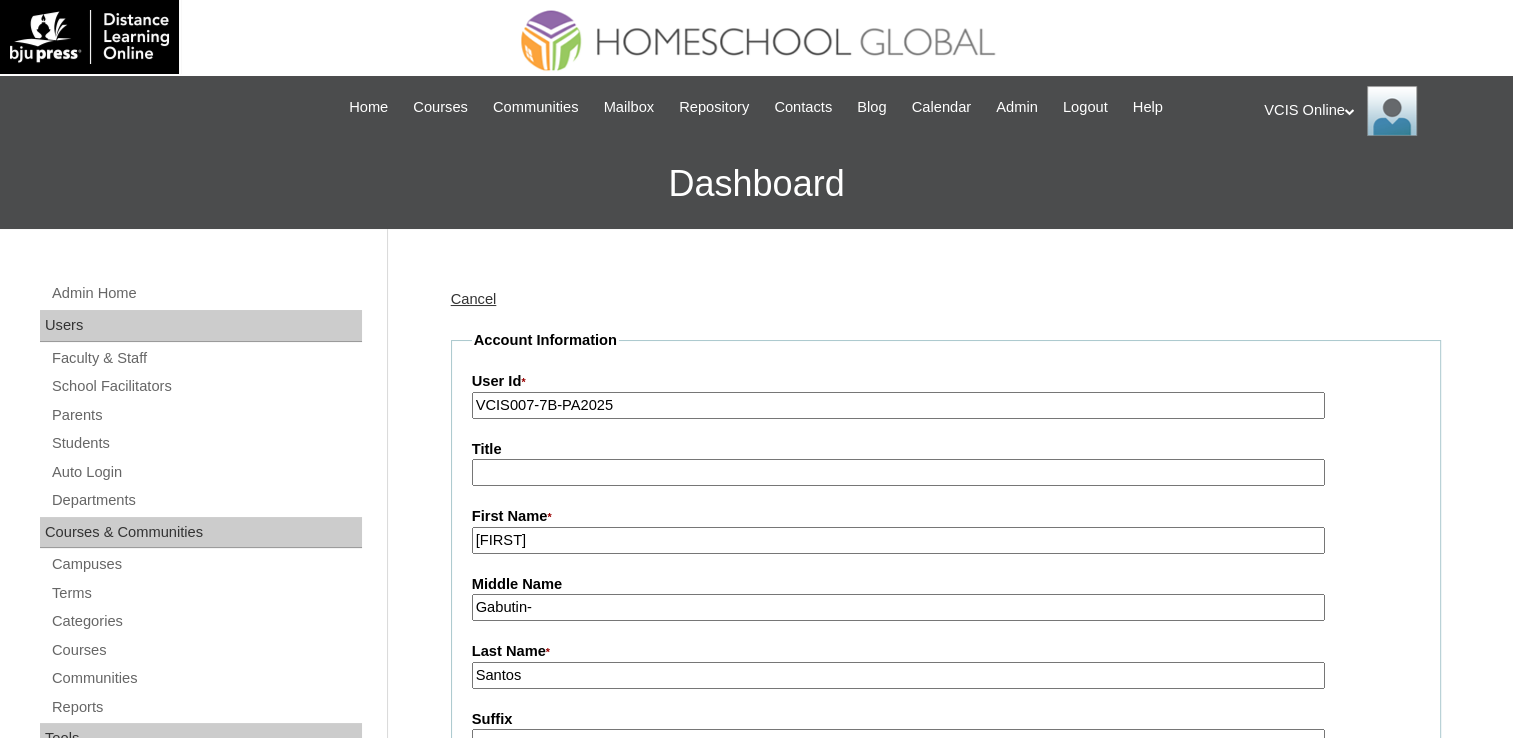 type on "Santos" 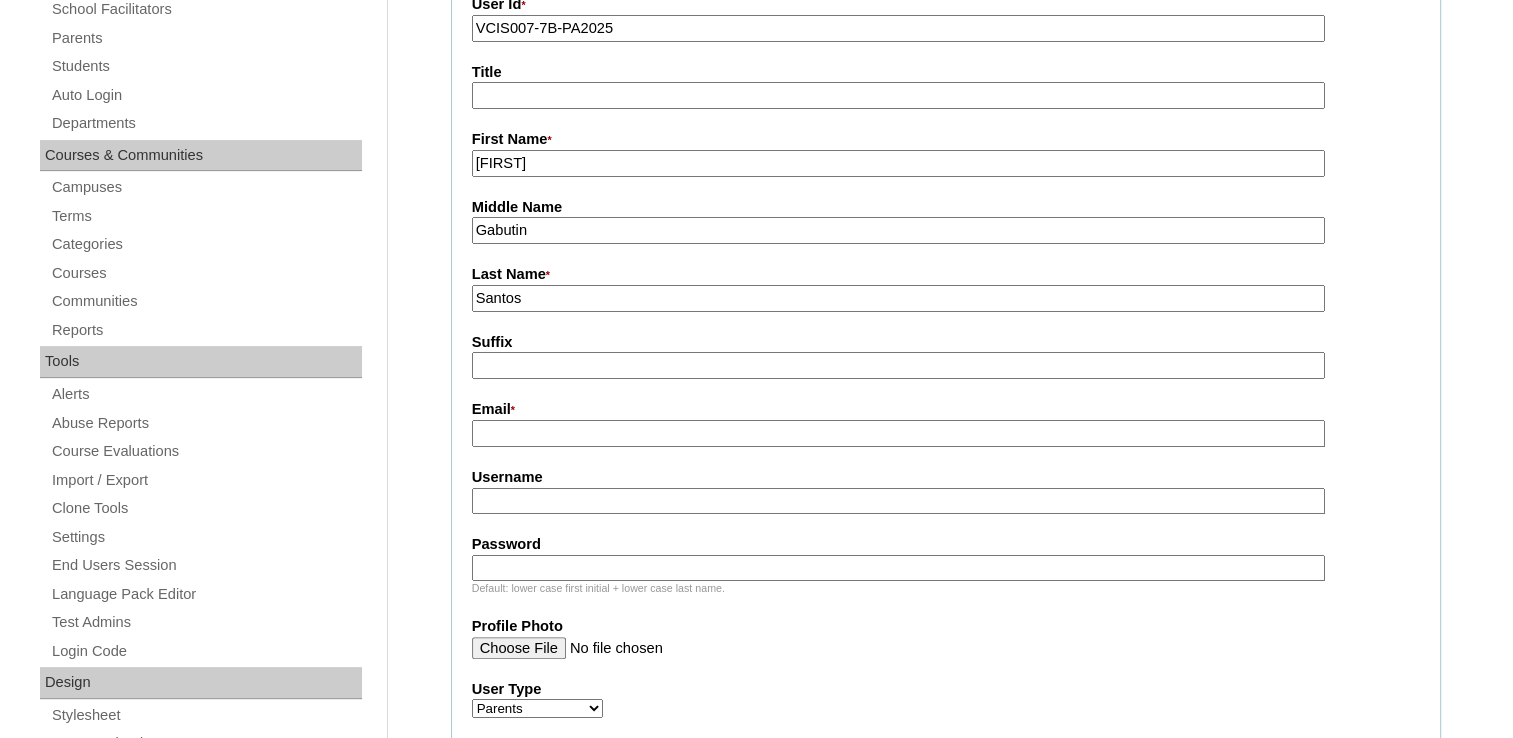 scroll, scrollTop: 400, scrollLeft: 0, axis: vertical 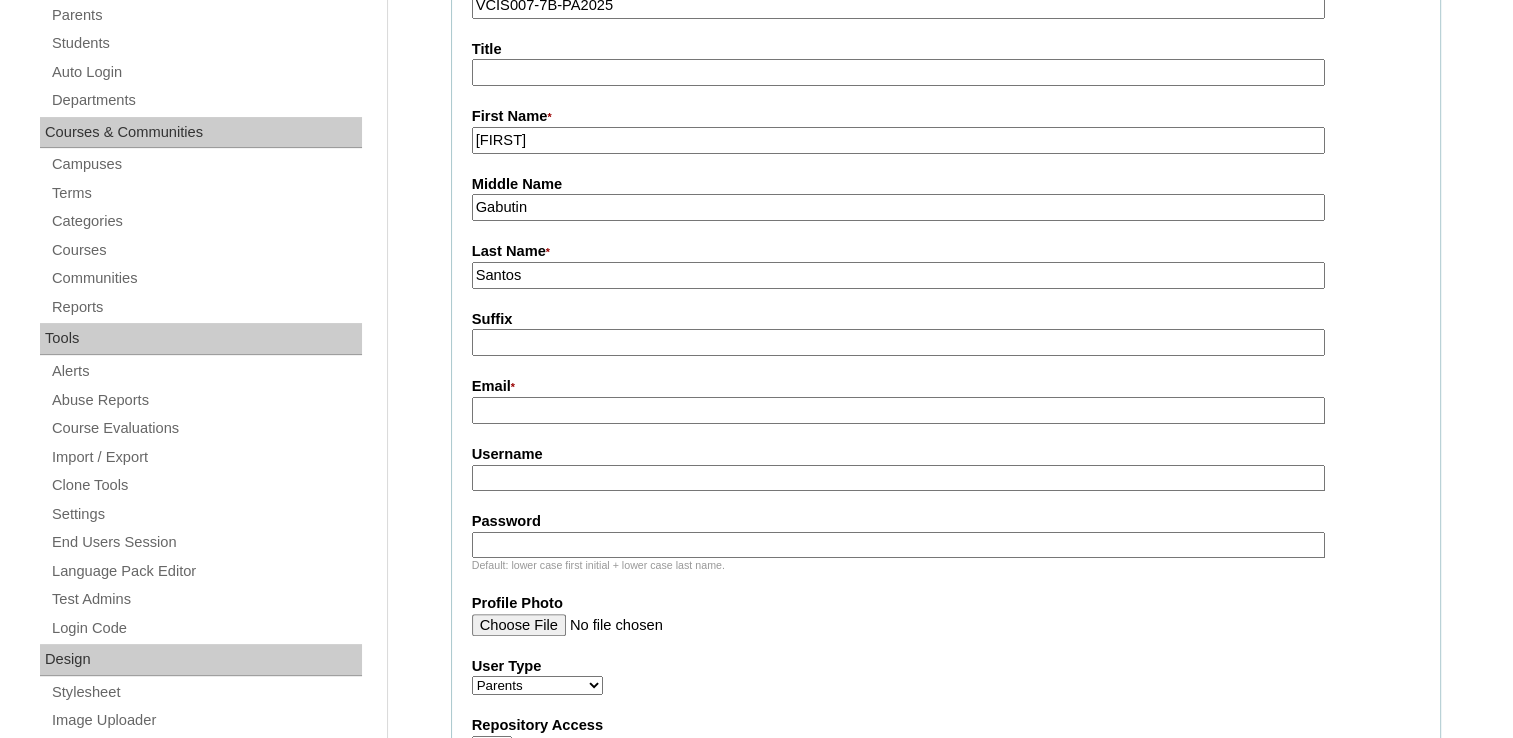 type on "Gabutin" 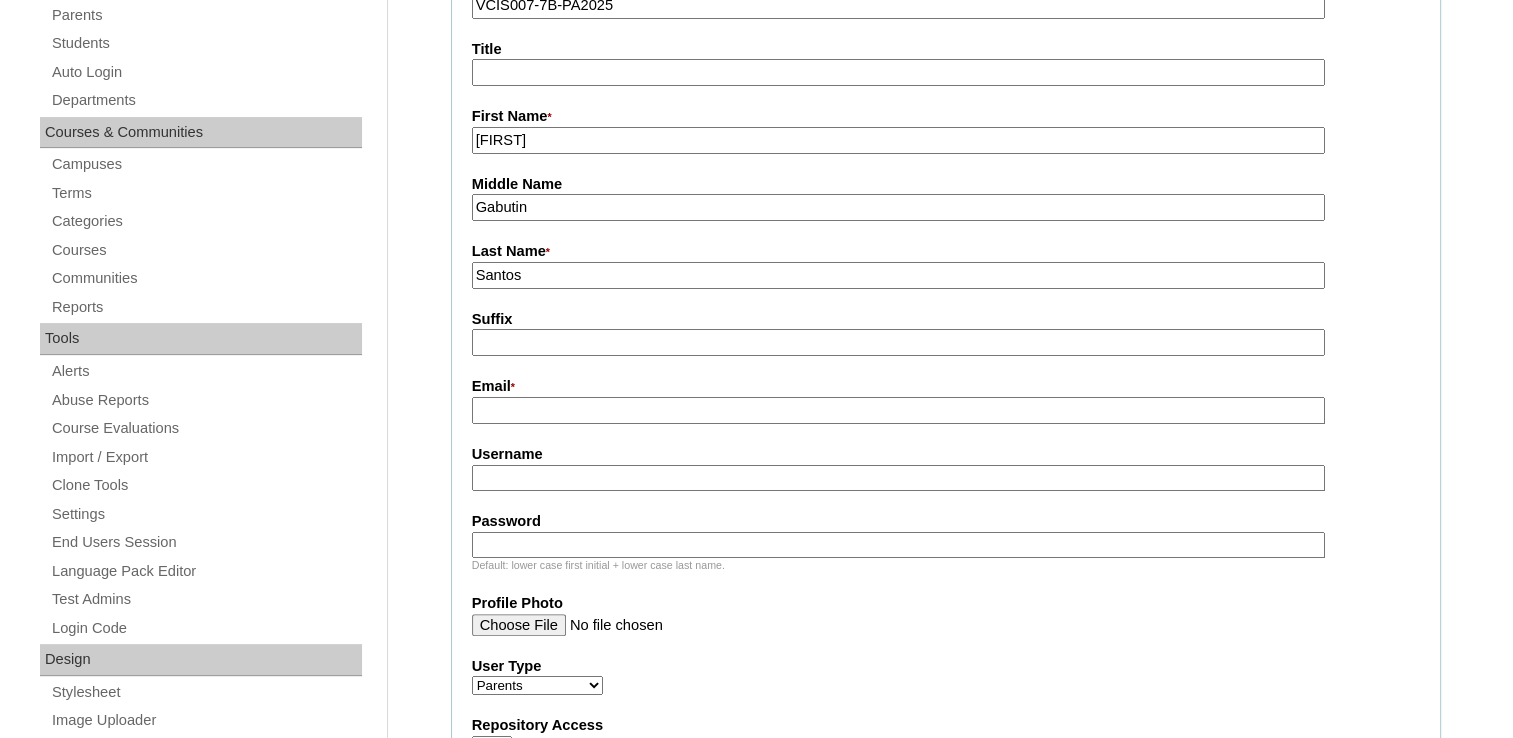 paste on "[EMAIL]" 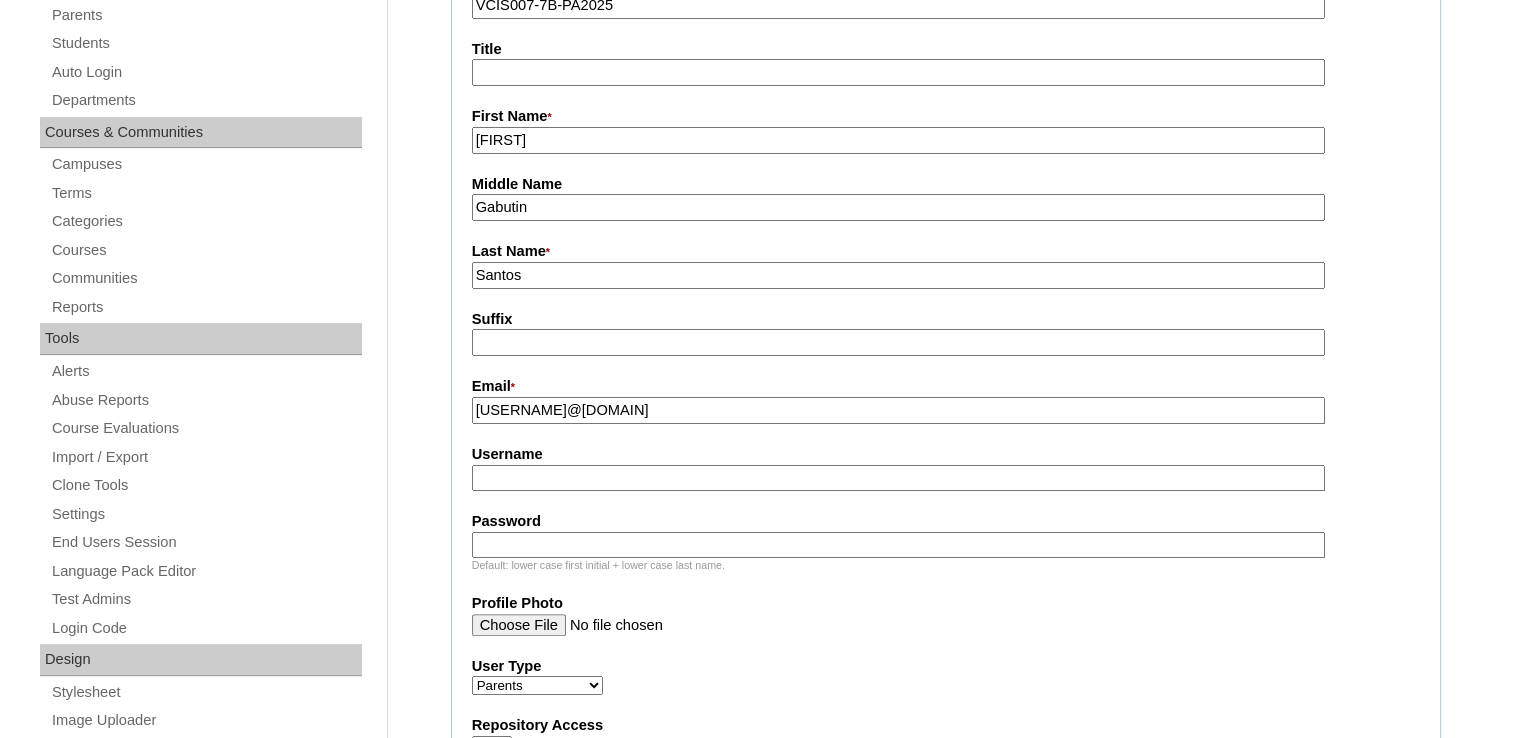 type on "[EMAIL]" 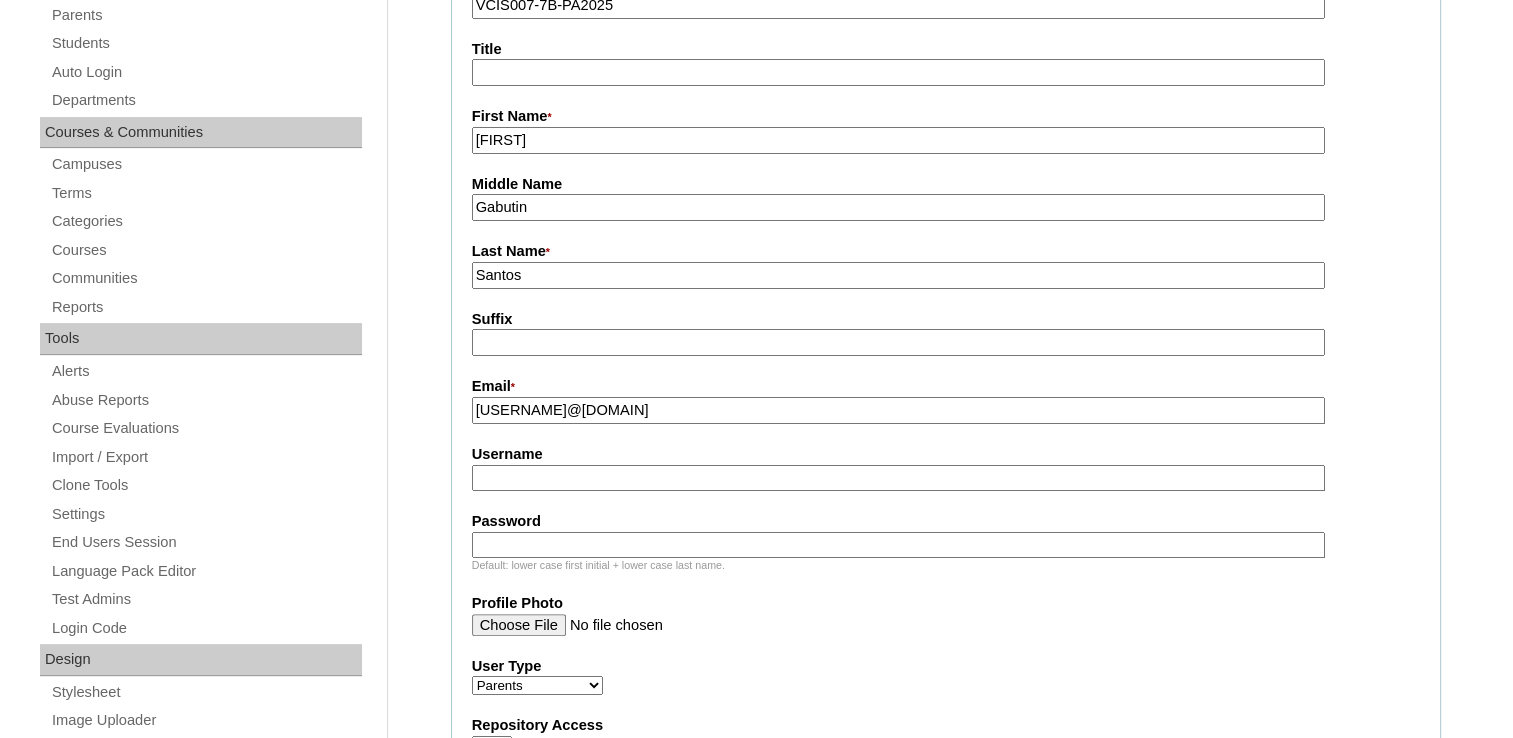 click on "Username" at bounding box center [898, 478] 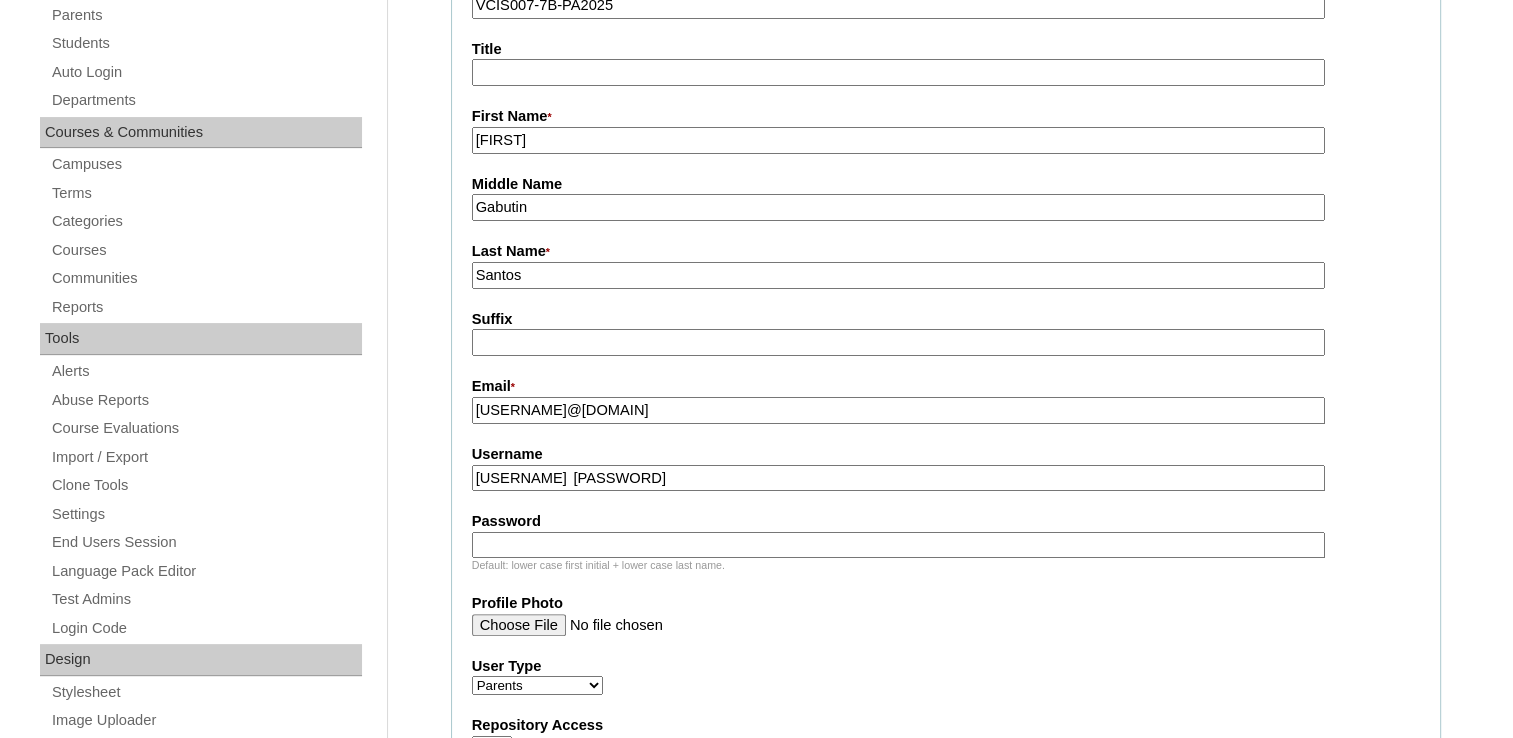 drag, startPoint x: 806, startPoint y: 464, endPoint x: 792, endPoint y: 478, distance: 19.79899 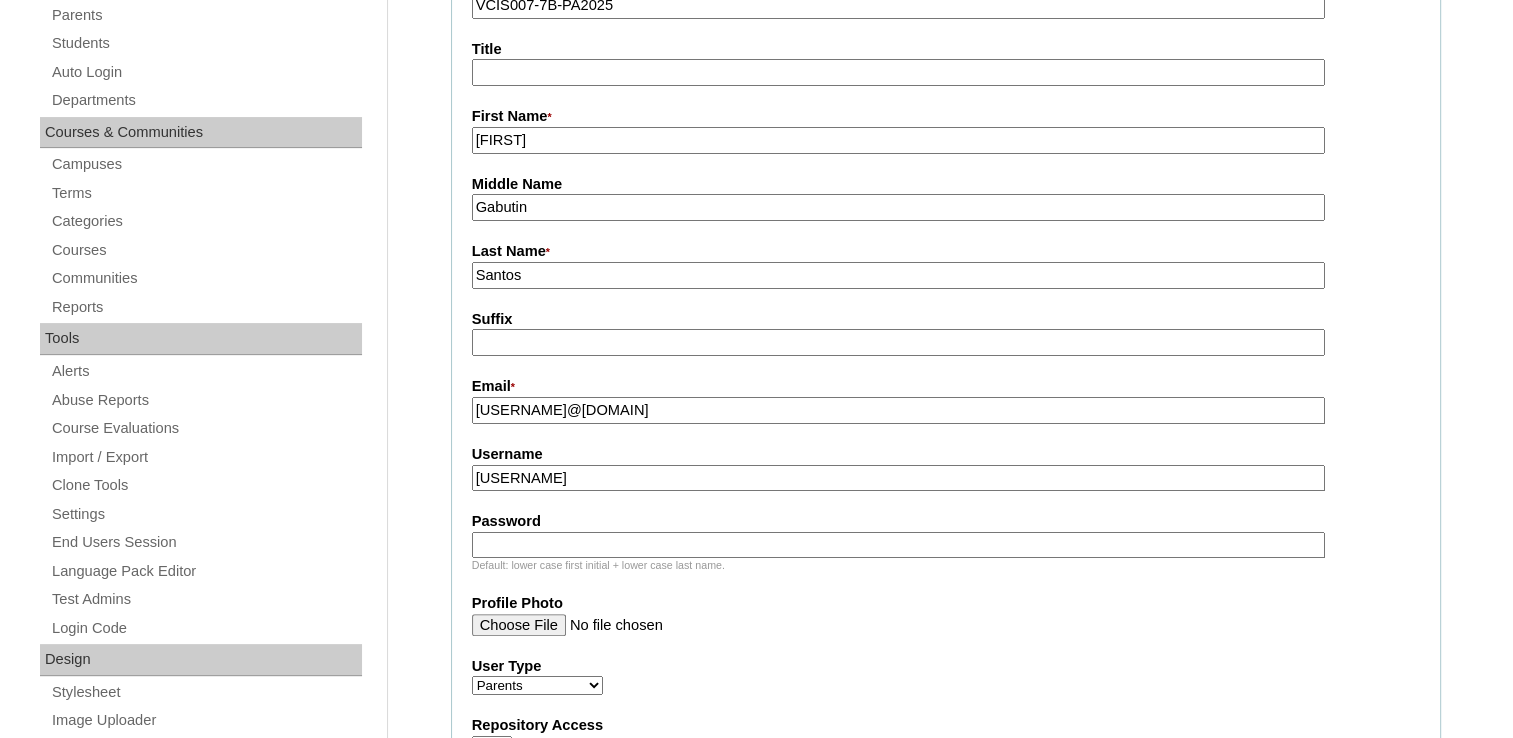 type on "[NAME]2025" 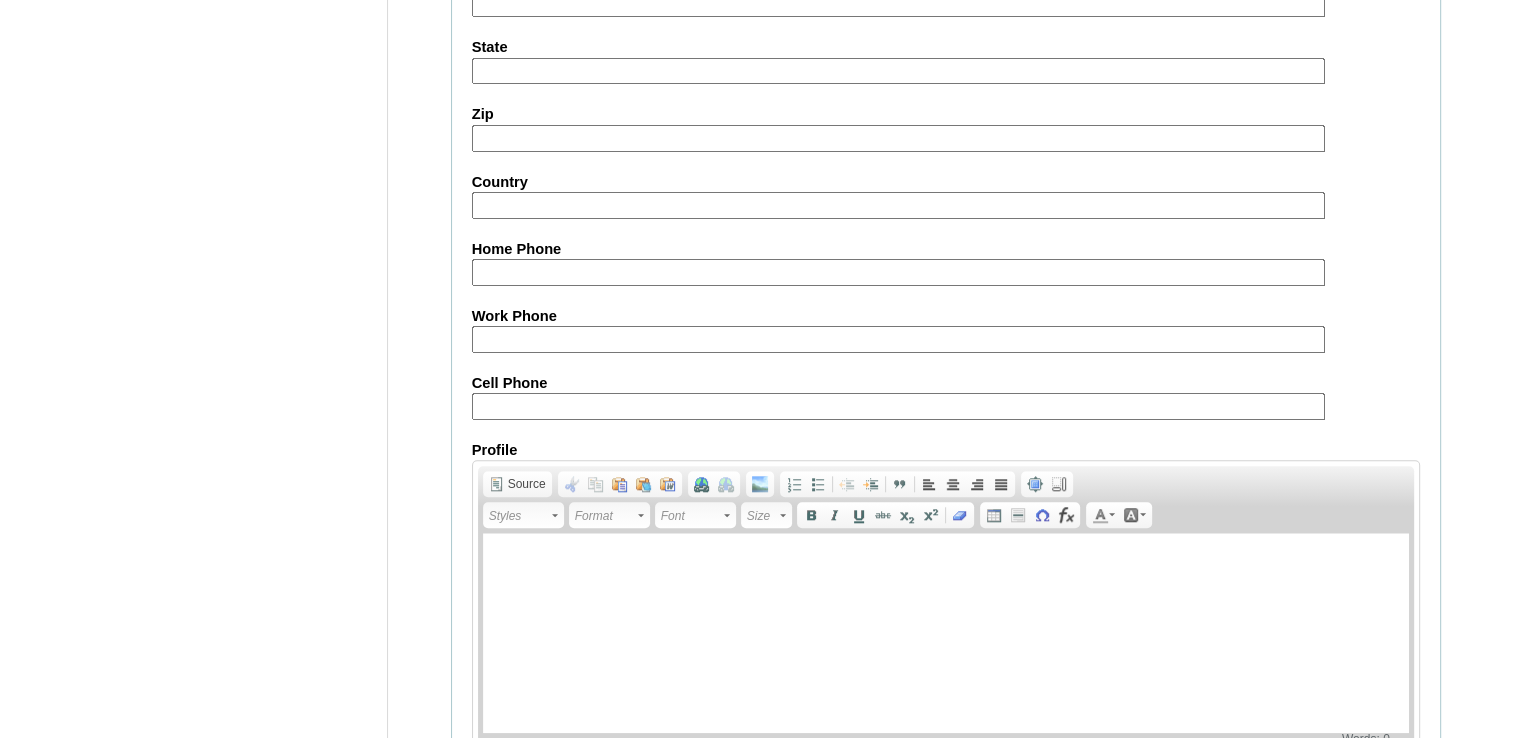 scroll, scrollTop: 1940, scrollLeft: 0, axis: vertical 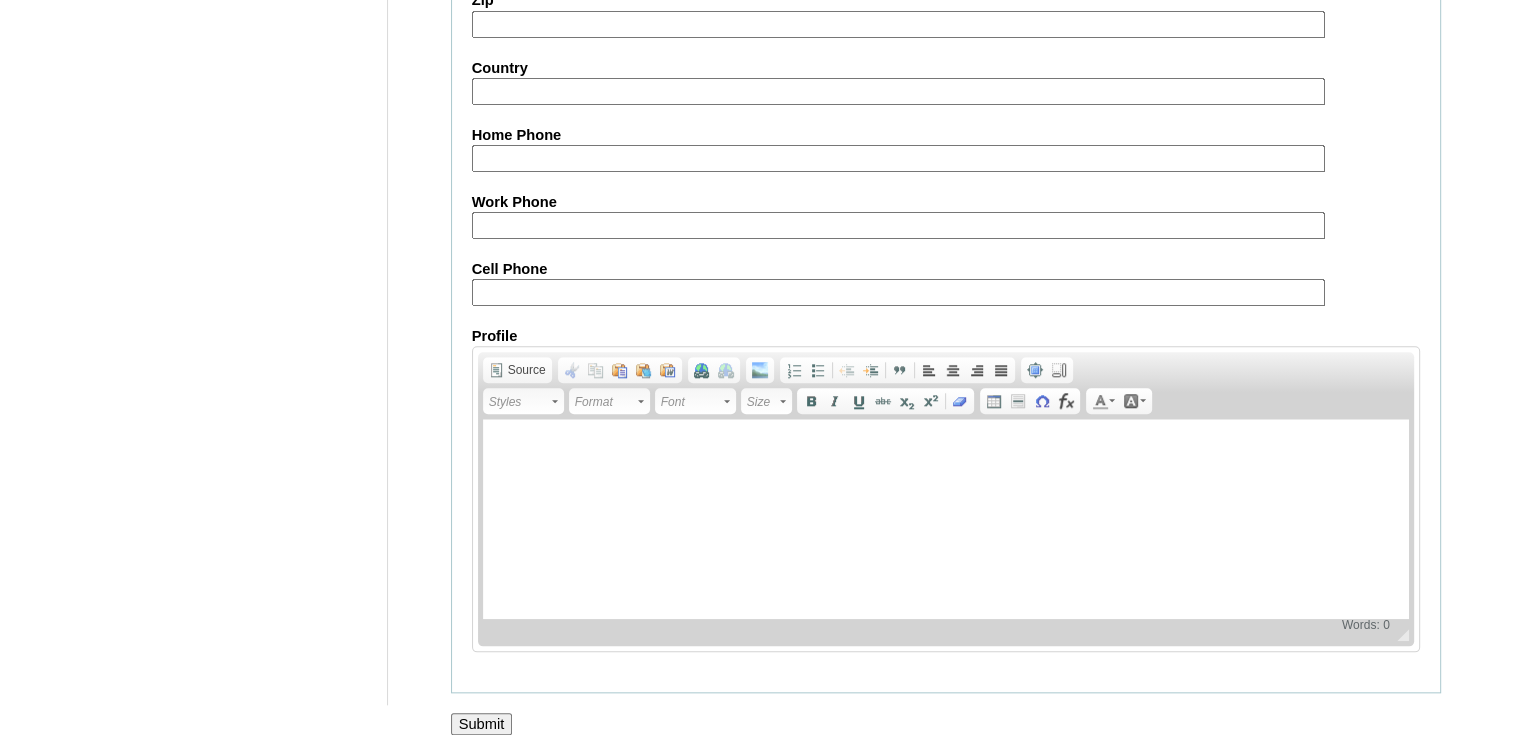 type on "WjjTgd" 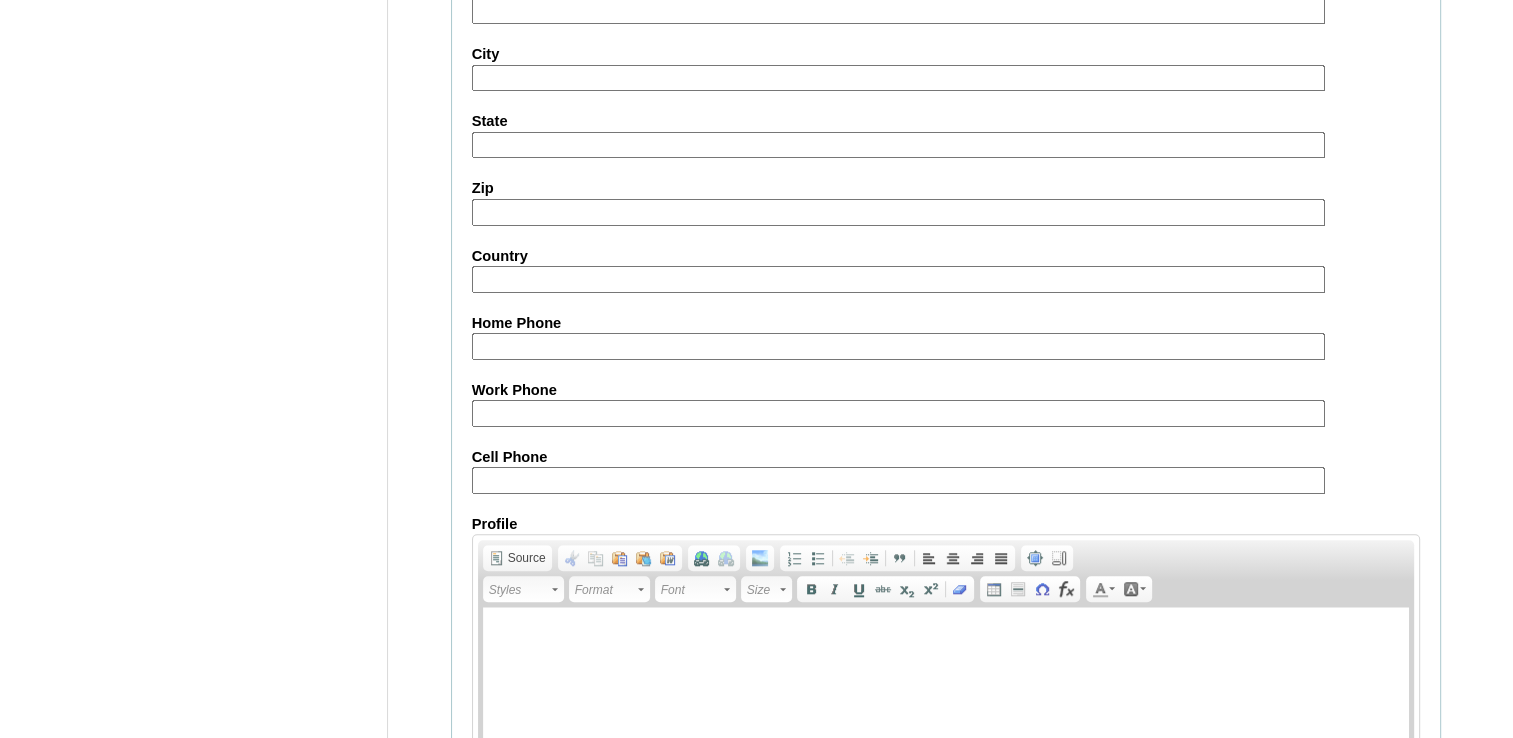 scroll, scrollTop: 1940, scrollLeft: 0, axis: vertical 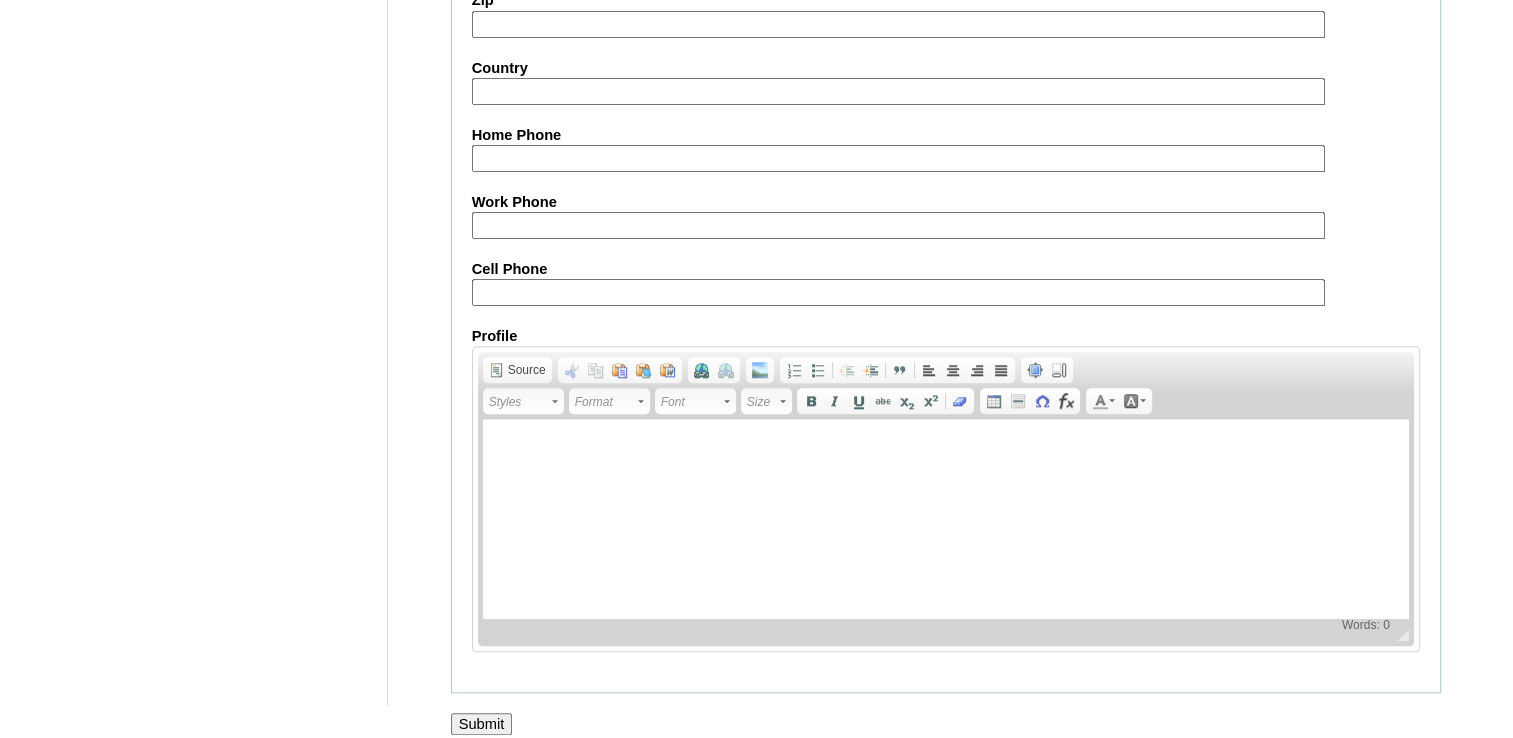 click on "Cell Phone" at bounding box center [898, 292] 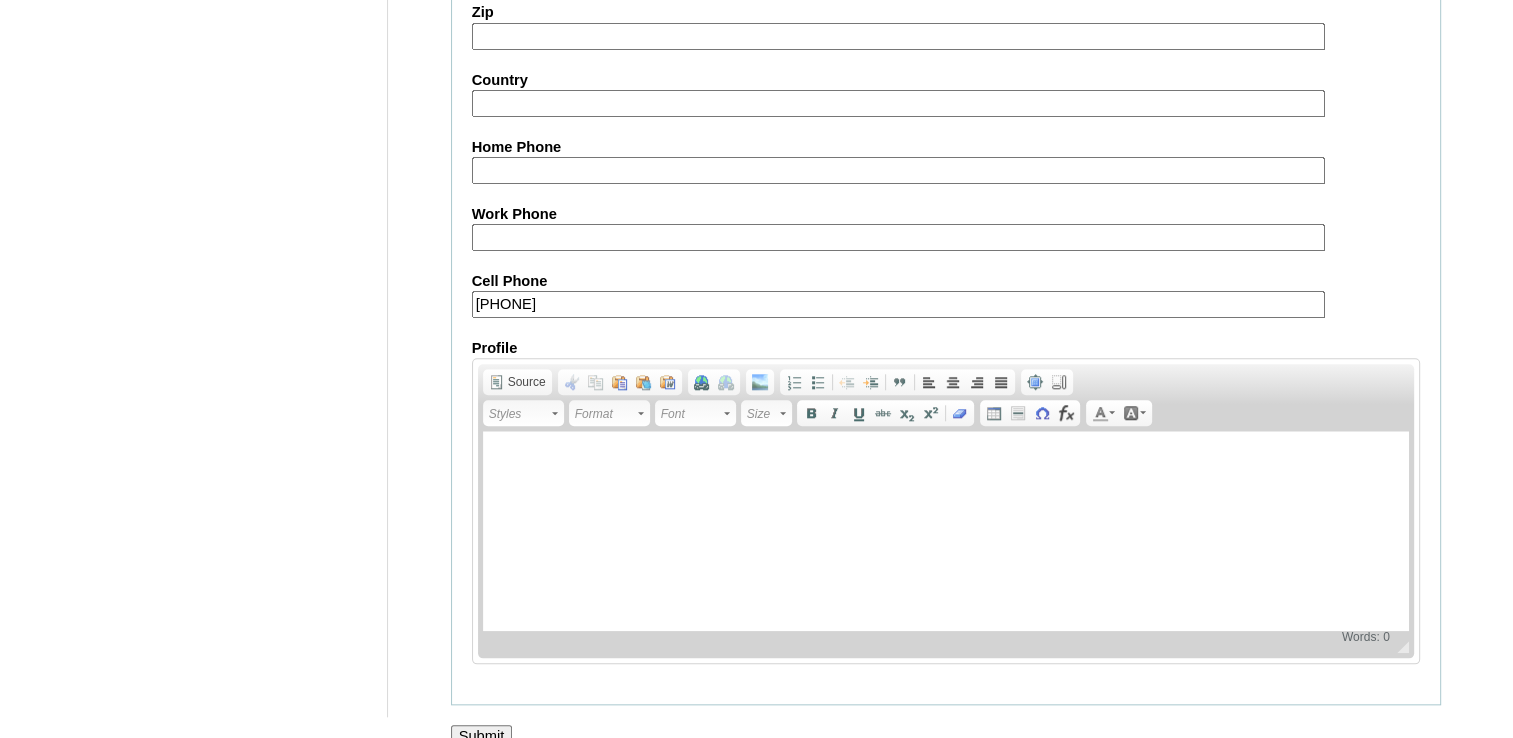 scroll, scrollTop: 1940, scrollLeft: 0, axis: vertical 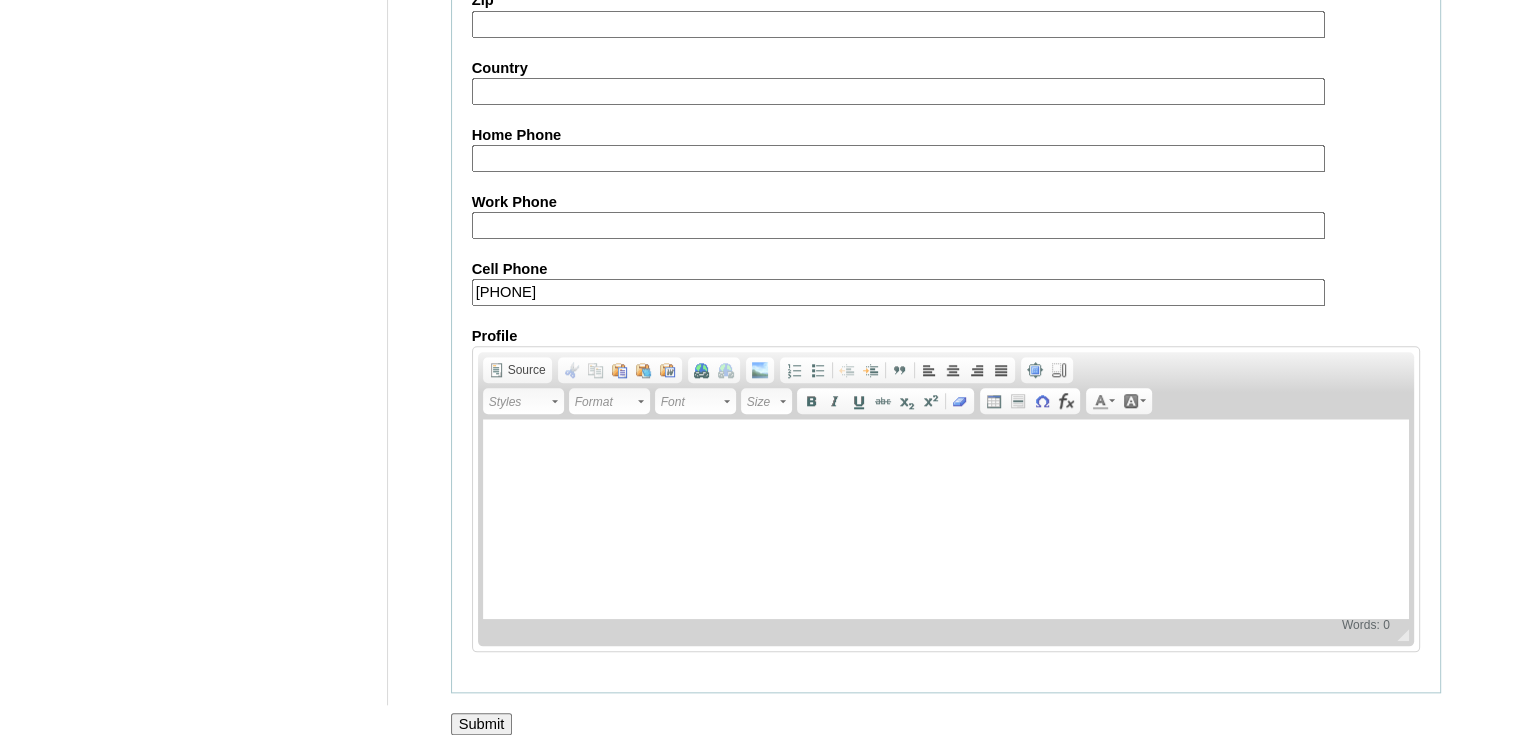 type on "+971503810490" 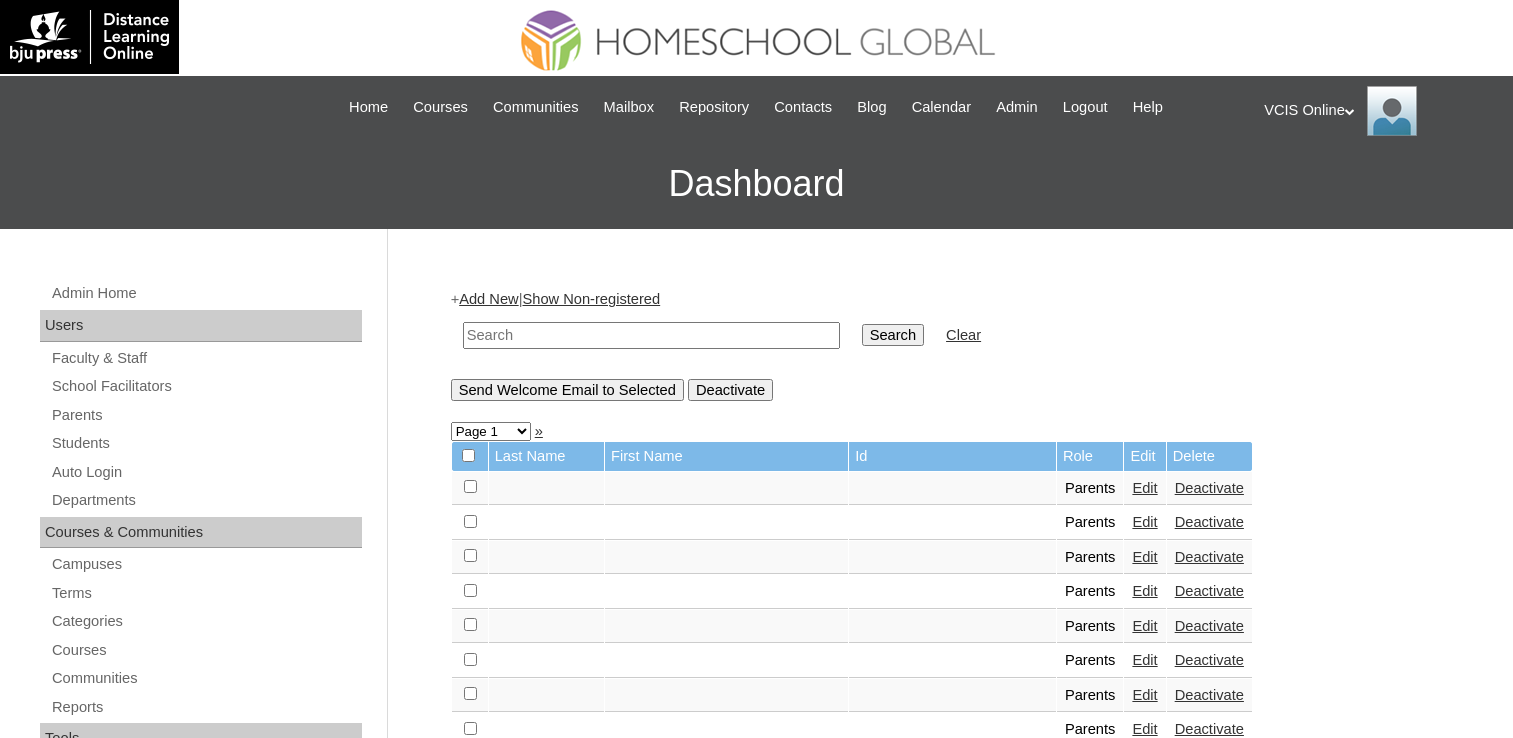 scroll, scrollTop: 0, scrollLeft: 0, axis: both 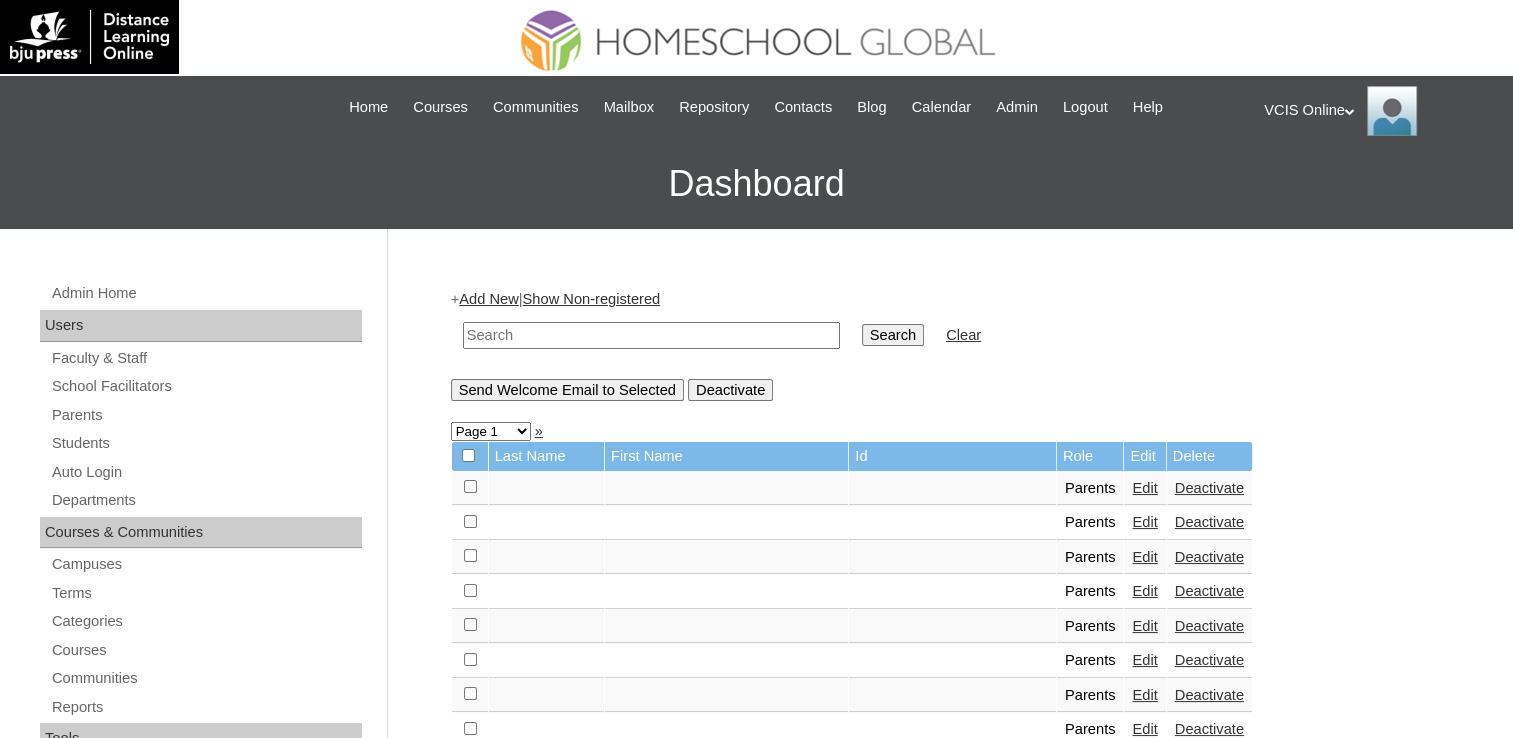 click on "Admin Home
Users
Faculty & Staff
School Facilitators
Parents
Students
Auto Login
Departments
Courses & Communities
Campuses
Terms
Categories
Courses
Communities
Reports
Tools
Alerts
Abuse Reports
Course Evaluations
Import / Export
Clone Tools
Settings
End Users Session
Language Pack Editor
Test Admins
Login Code
Design
Stylesheet
Image Uploader
Lesson Icons
Update Banner
Reports
Faculty Logins
Student Logins
Student Engagements
Expiring Enrollments
Email Logs
Autoconvert Logs
Certificates
Language Filter
Dormant Students
Query Builder
Support
Internal Help Desk" at bounding box center (203, 927) 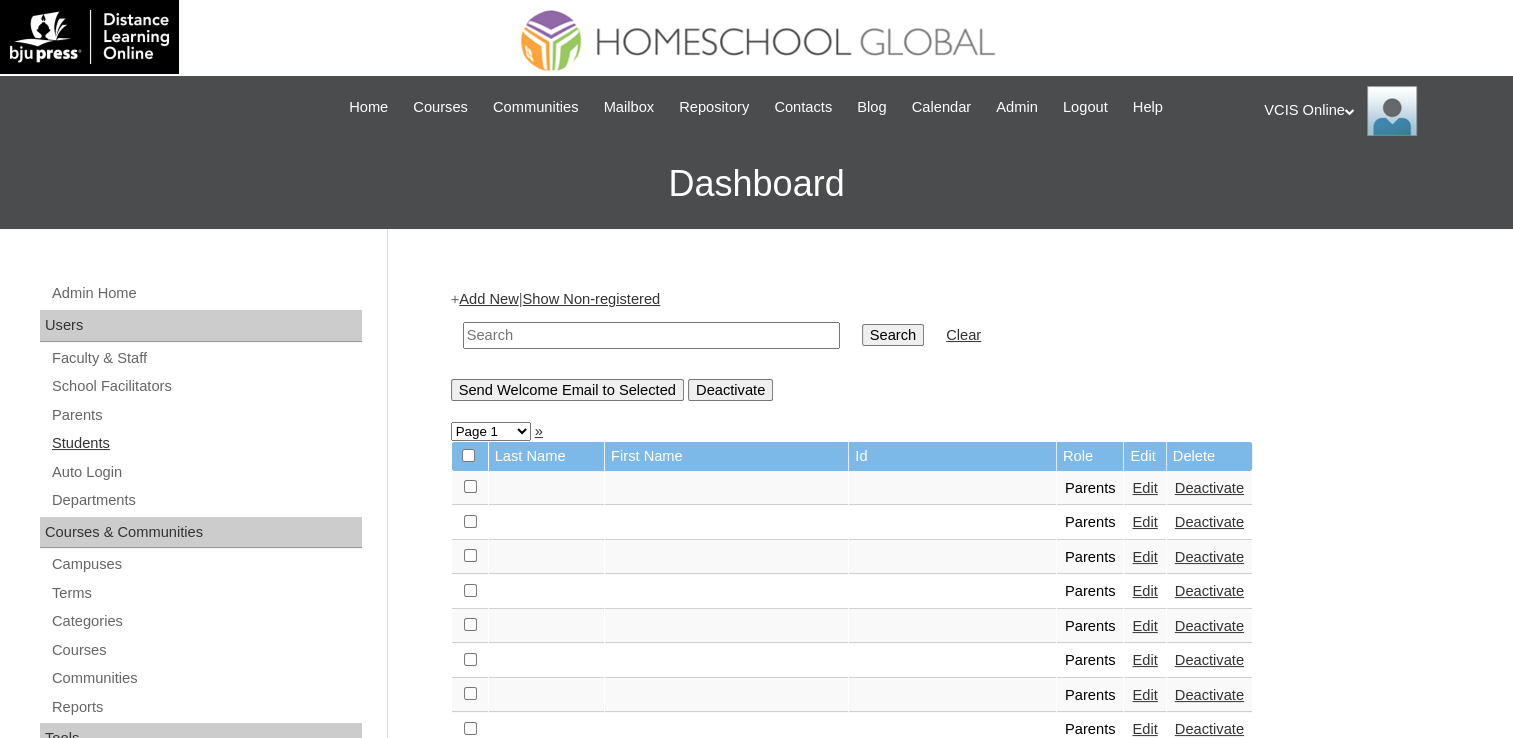 click on "Admin Home
Users
Faculty & Staff
School Facilitators
Parents
Students
Auto Login
Departments
Courses & Communities
Campuses
Terms
Categories
Courses
Communities
Reports
Tools
Alerts
Abuse Reports
Course Evaluations
Import / Export
Clone Tools
Settings
End Users Session
Language Pack Editor
Test Admins
Login Code
Design
Stylesheet
Image Uploader
Lesson Icons
Update Banner
Reports
Faculty Logins
Student Logins
Student Engagements
Expiring Enrollments
Email Logs
Autoconvert Logs
Certificates
Language Filter
Dormant Students
Query Builder
Support
Internal Help Desk" at bounding box center [203, 927] 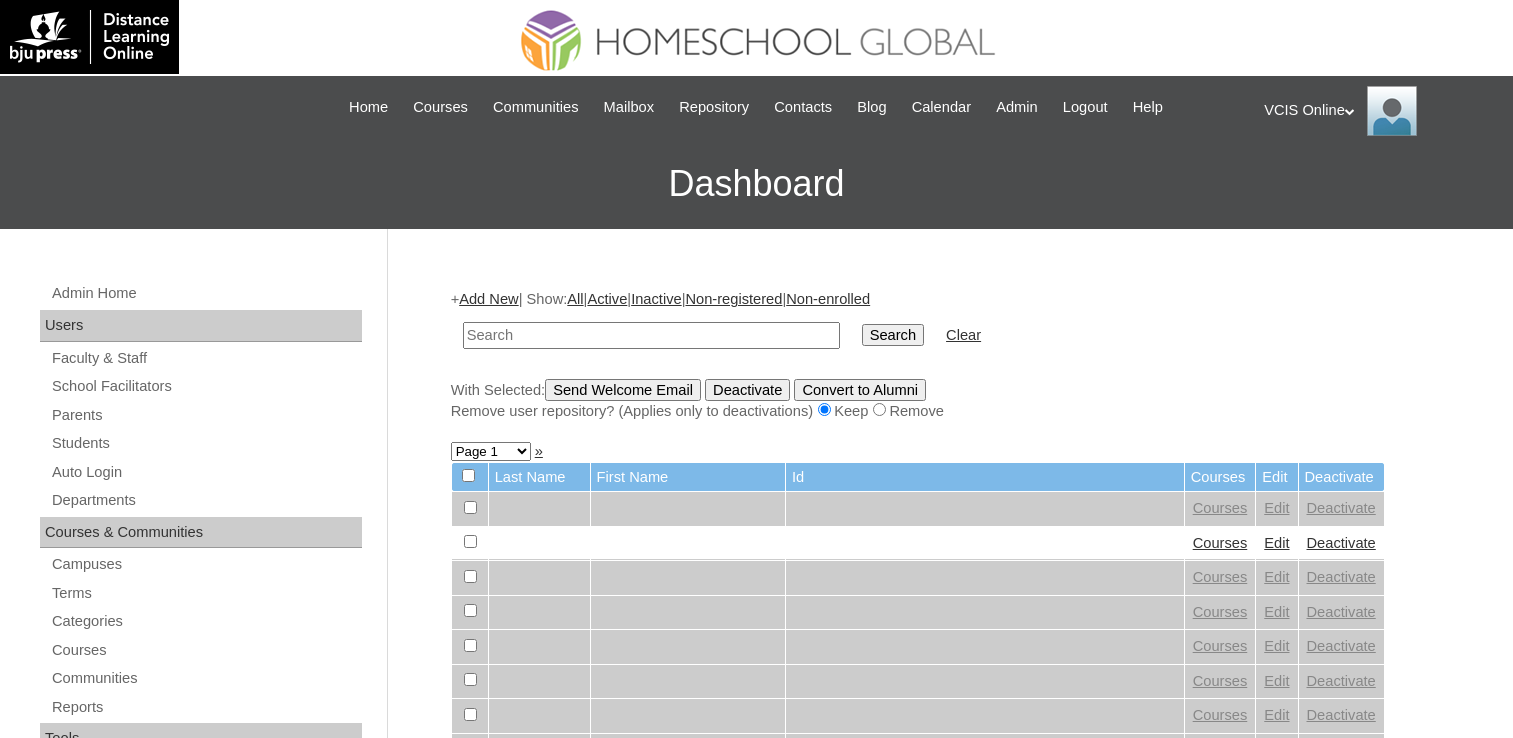 scroll, scrollTop: 0, scrollLeft: 0, axis: both 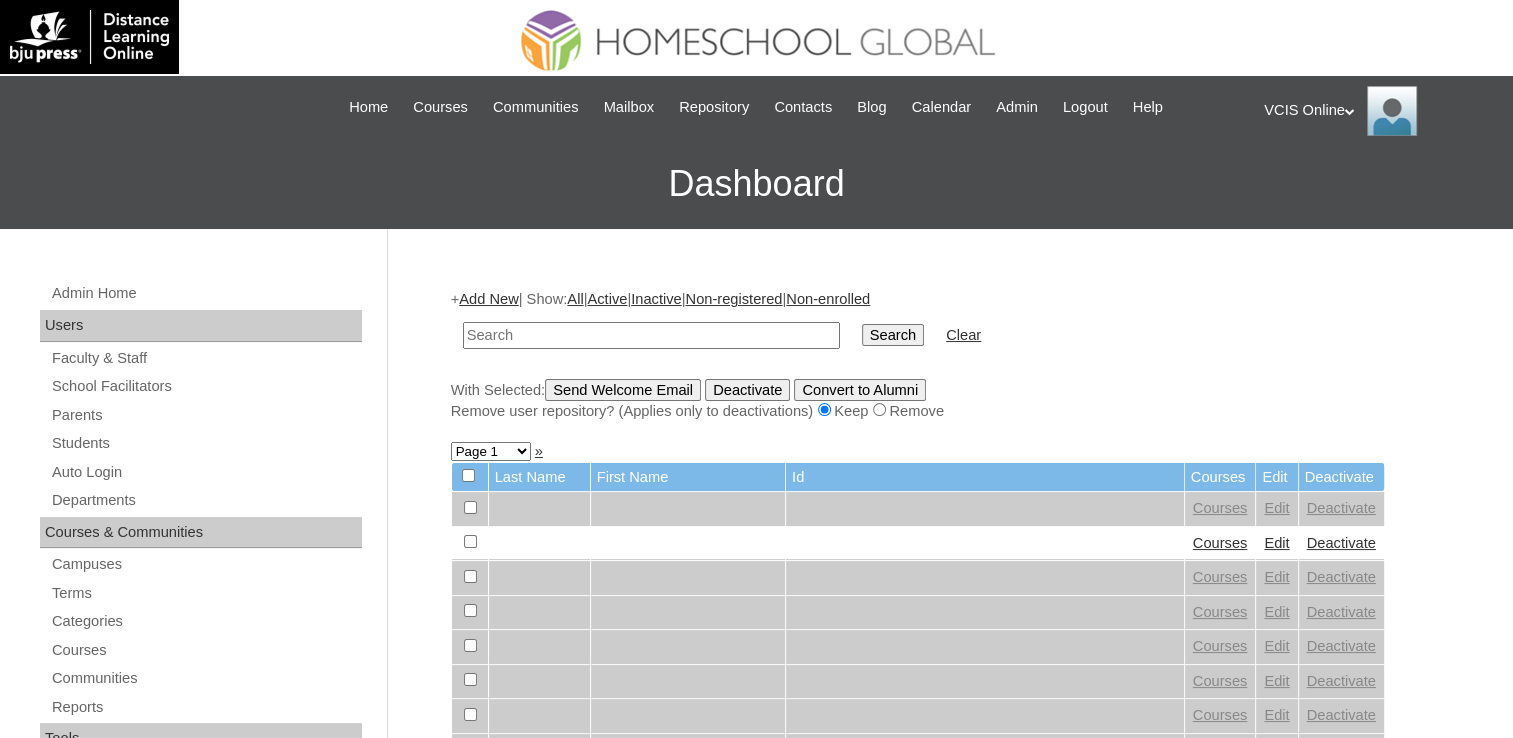 click on "Add New" at bounding box center [488, 299] 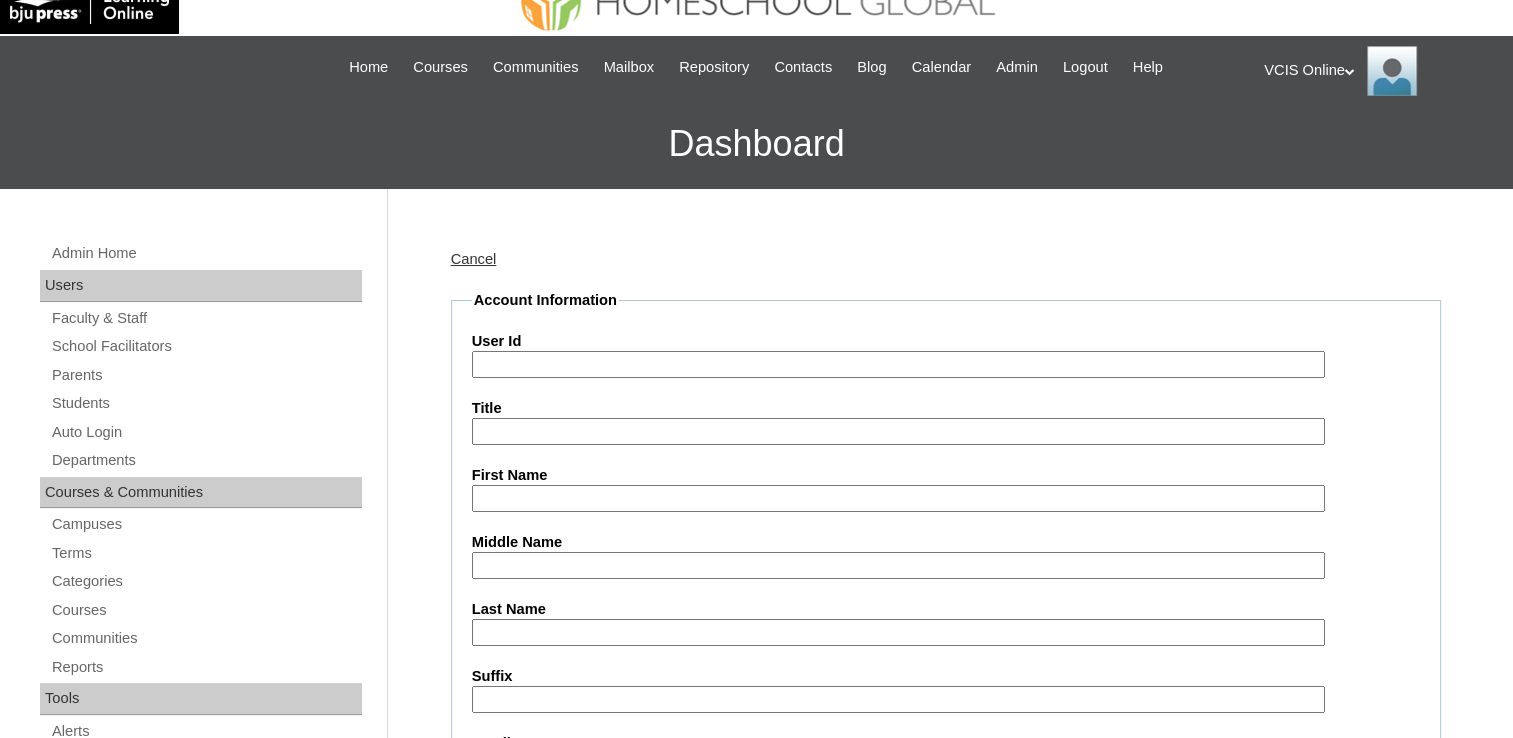 scroll, scrollTop: 100, scrollLeft: 0, axis: vertical 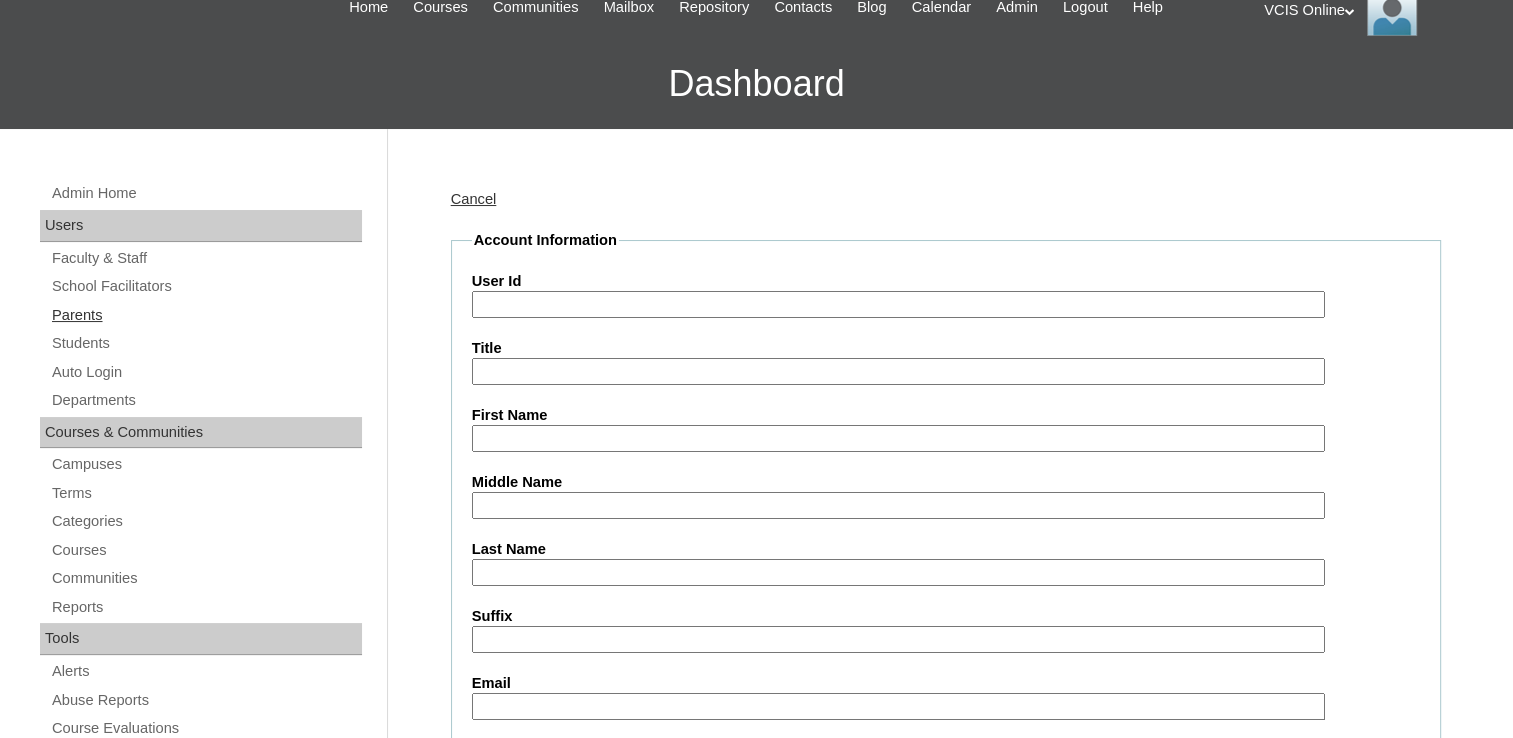 click on "Parents" at bounding box center (206, 315) 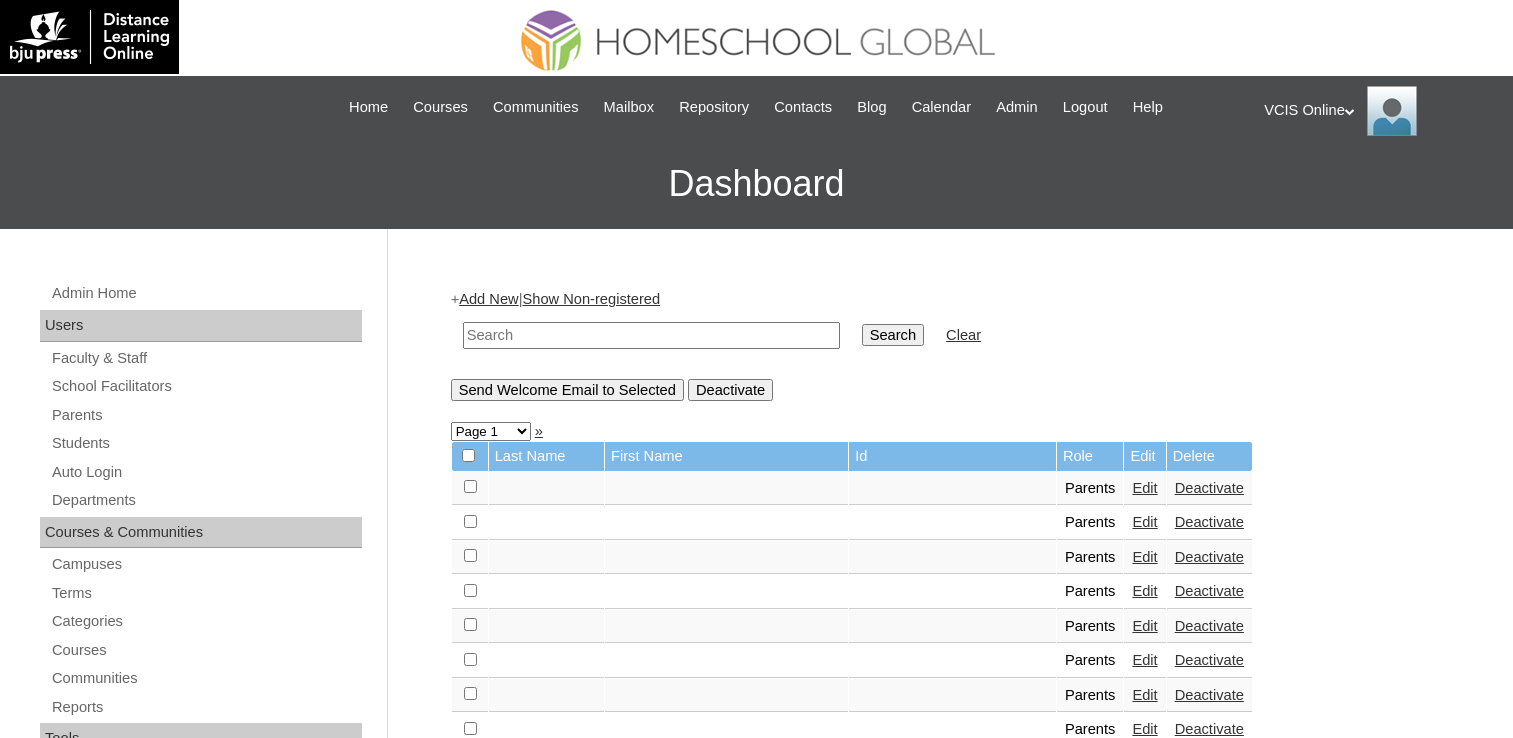scroll, scrollTop: 0, scrollLeft: 0, axis: both 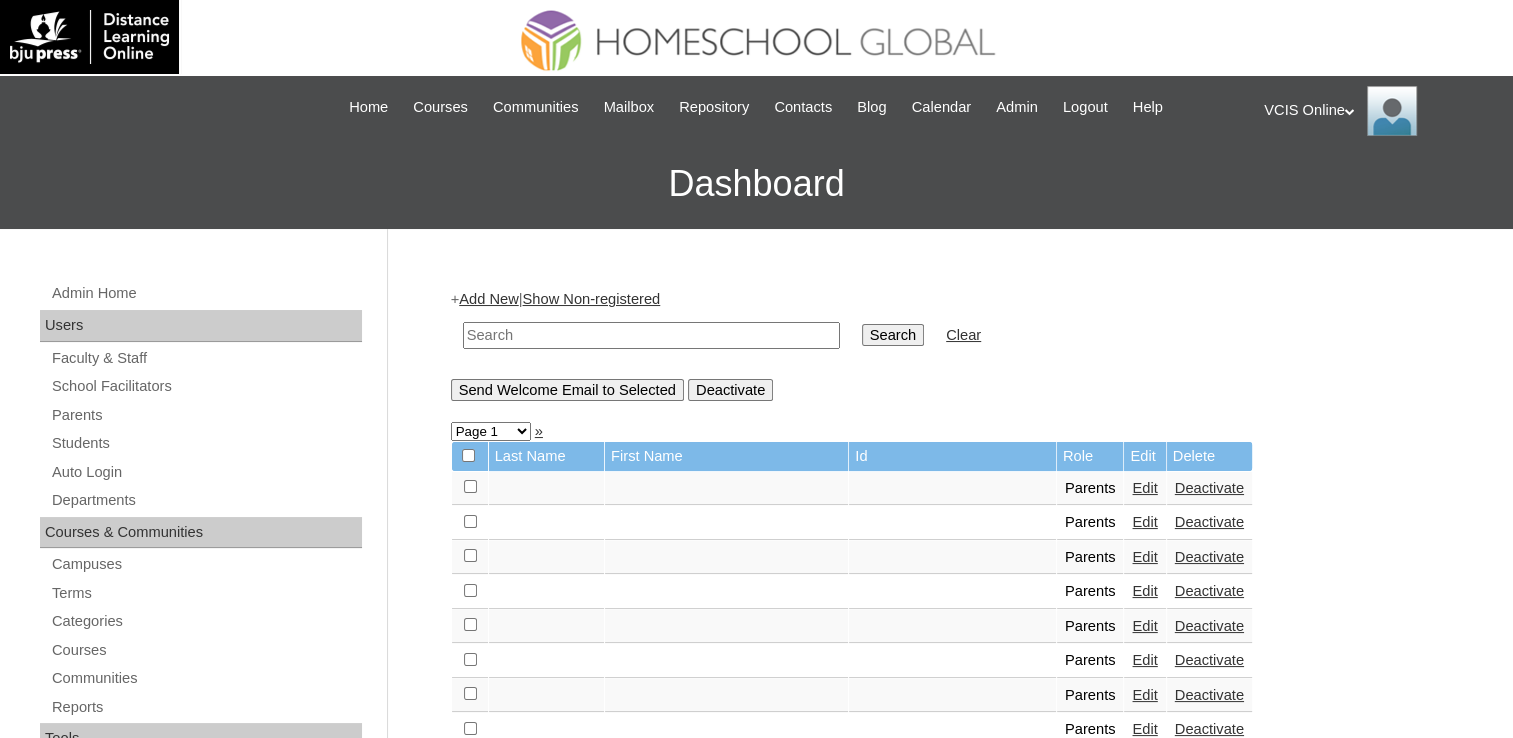 click at bounding box center (651, 335) 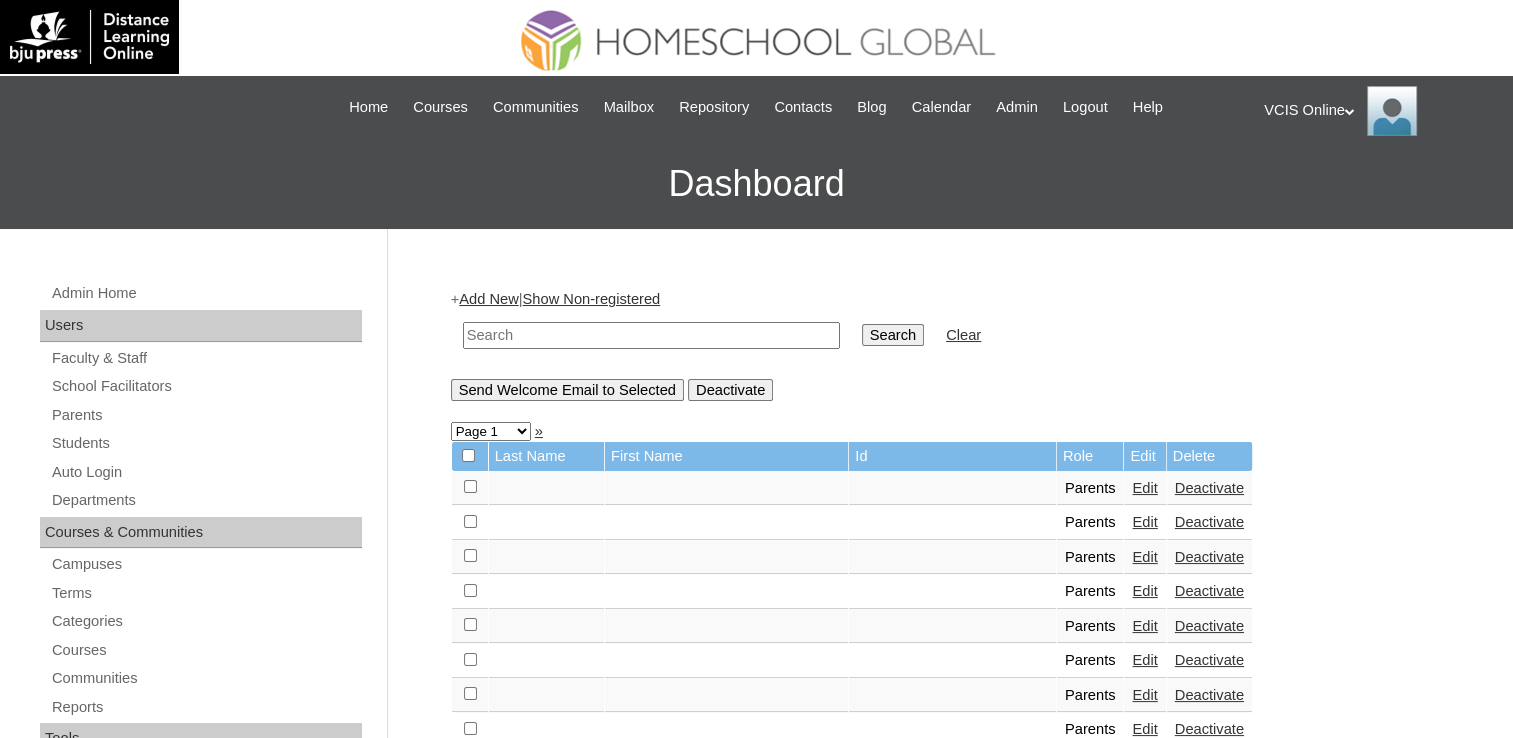 paste on "VCIS007-7B-PA2025" 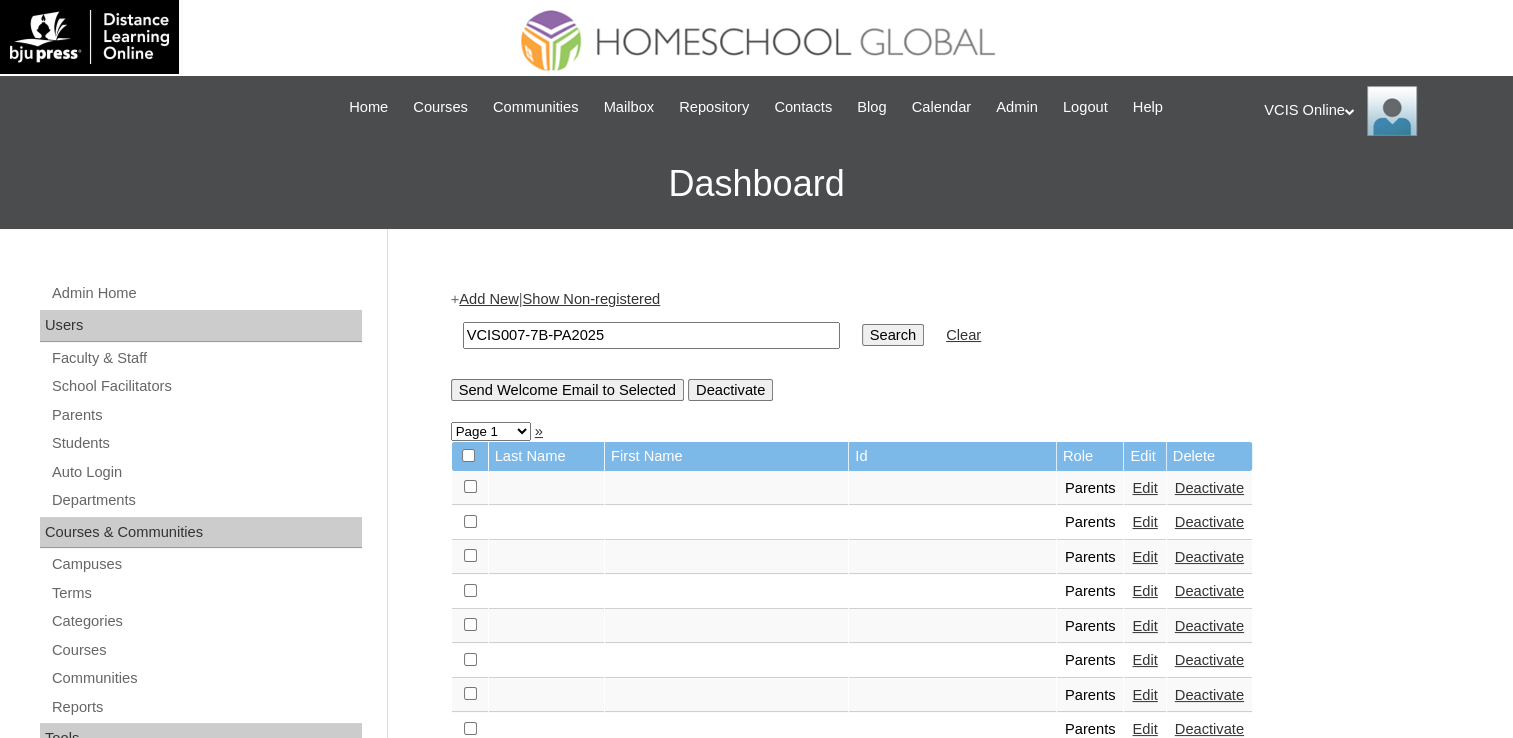 type on "VCIS007-7B-PA2025" 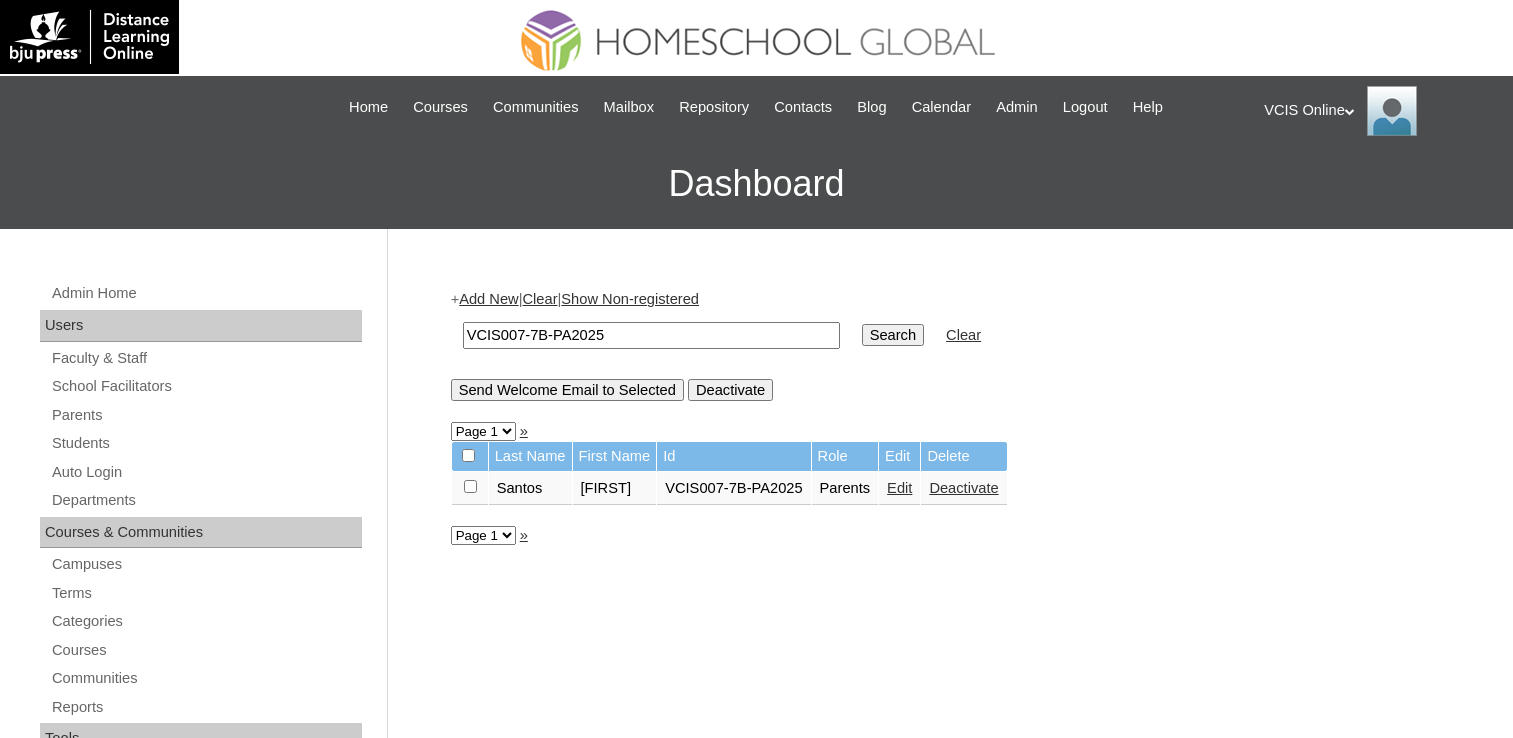 scroll, scrollTop: 0, scrollLeft: 0, axis: both 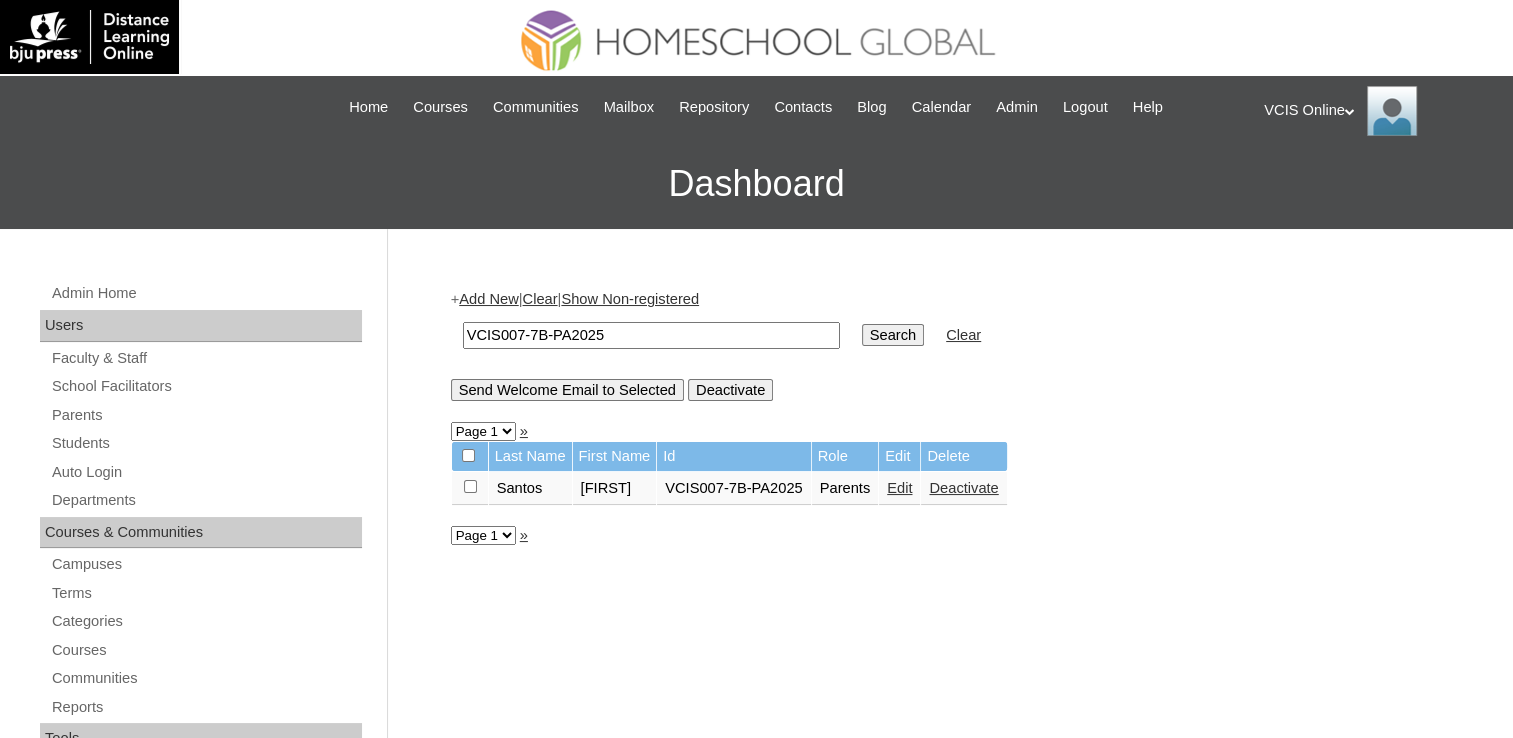 click on "VCIS007-7B-PA2025" at bounding box center [733, 489] 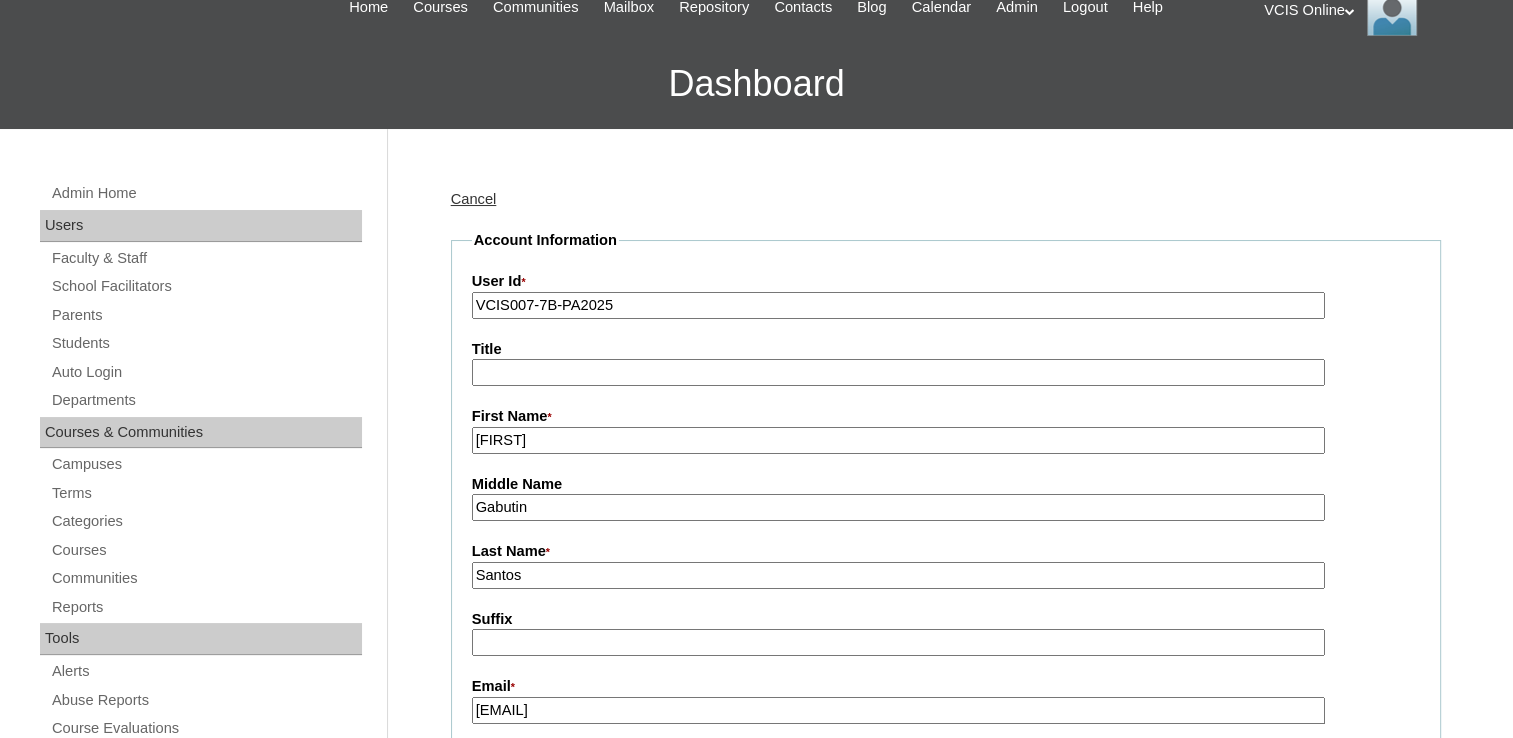 scroll, scrollTop: 200, scrollLeft: 0, axis: vertical 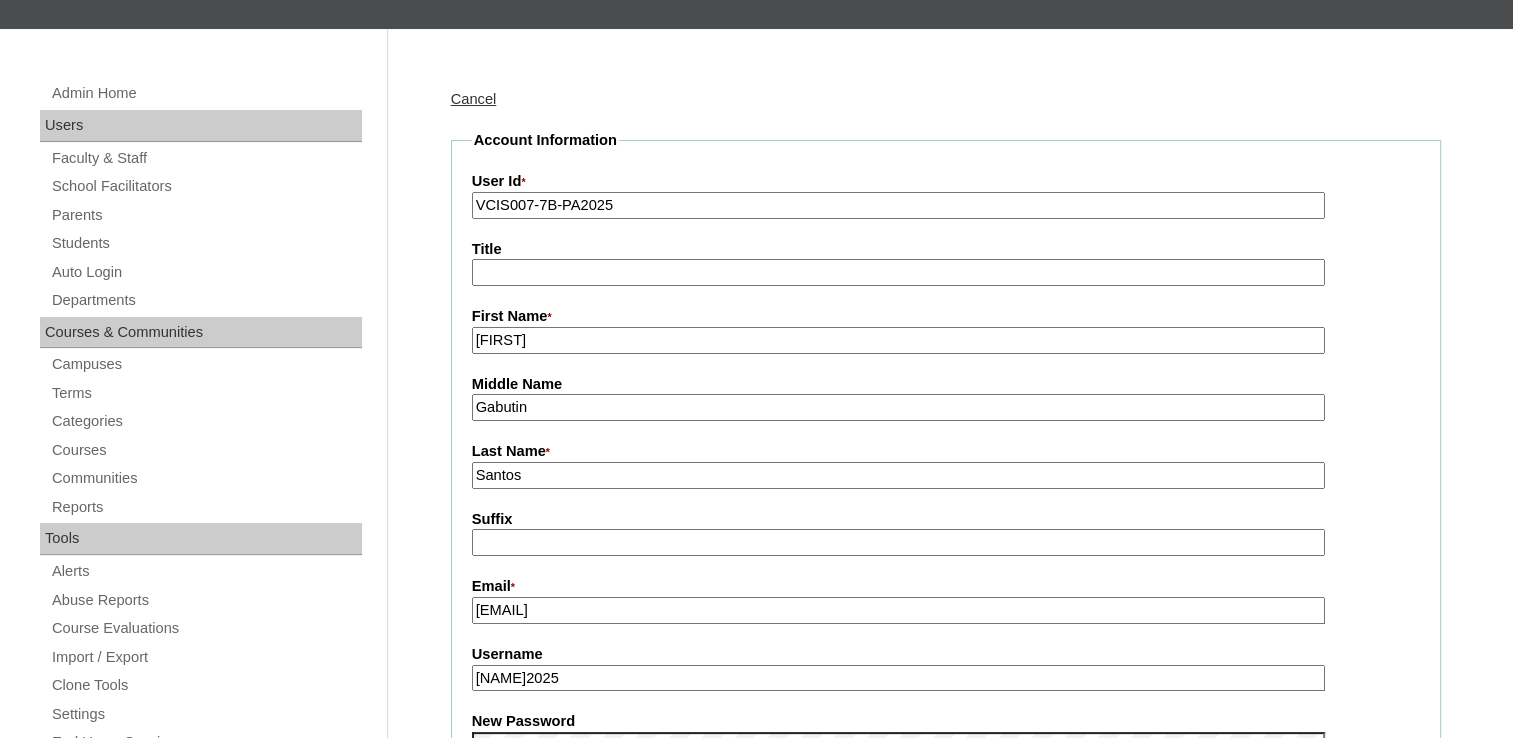click on "Santos" at bounding box center [898, 475] 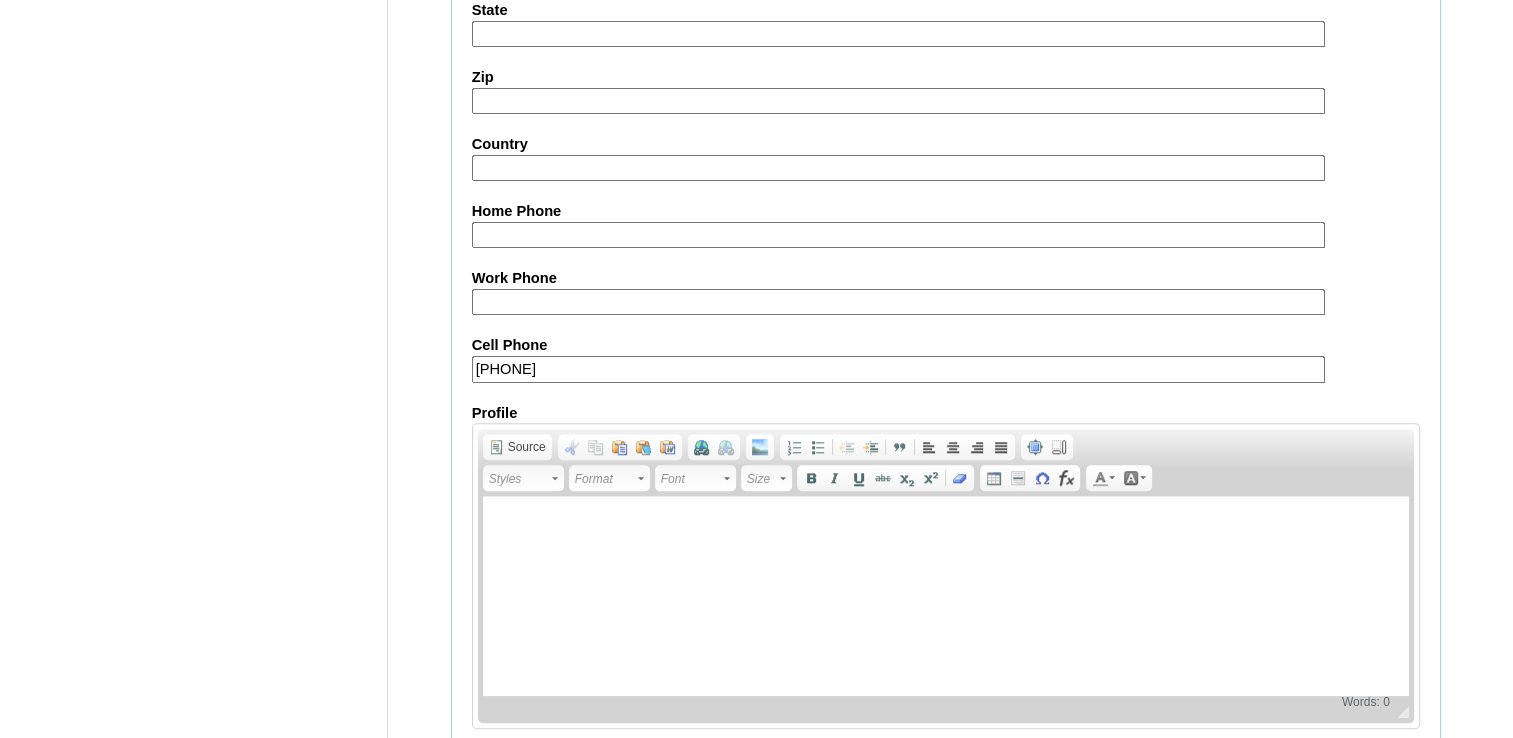 scroll, scrollTop: 1866, scrollLeft: 0, axis: vertical 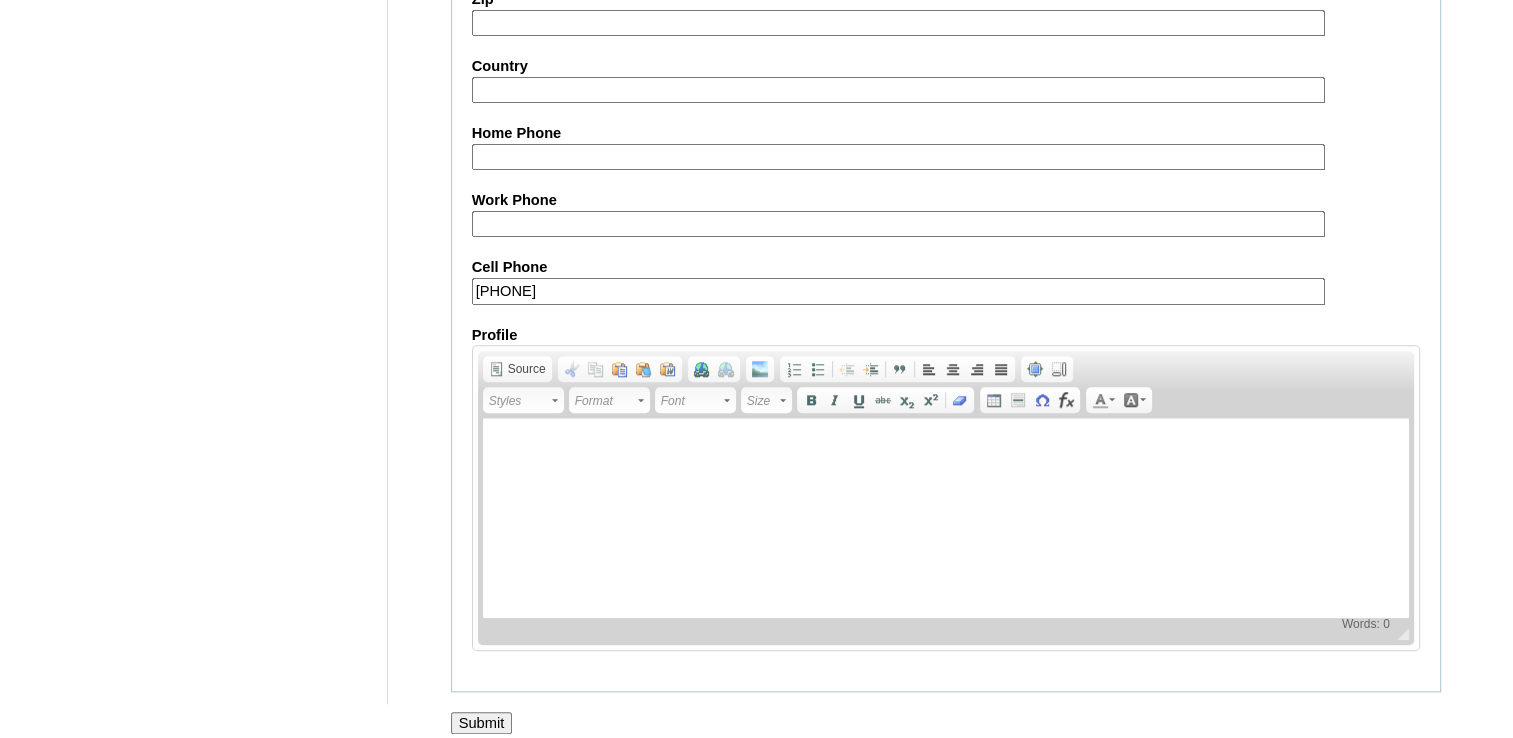 type on "[NAME] (2025)" 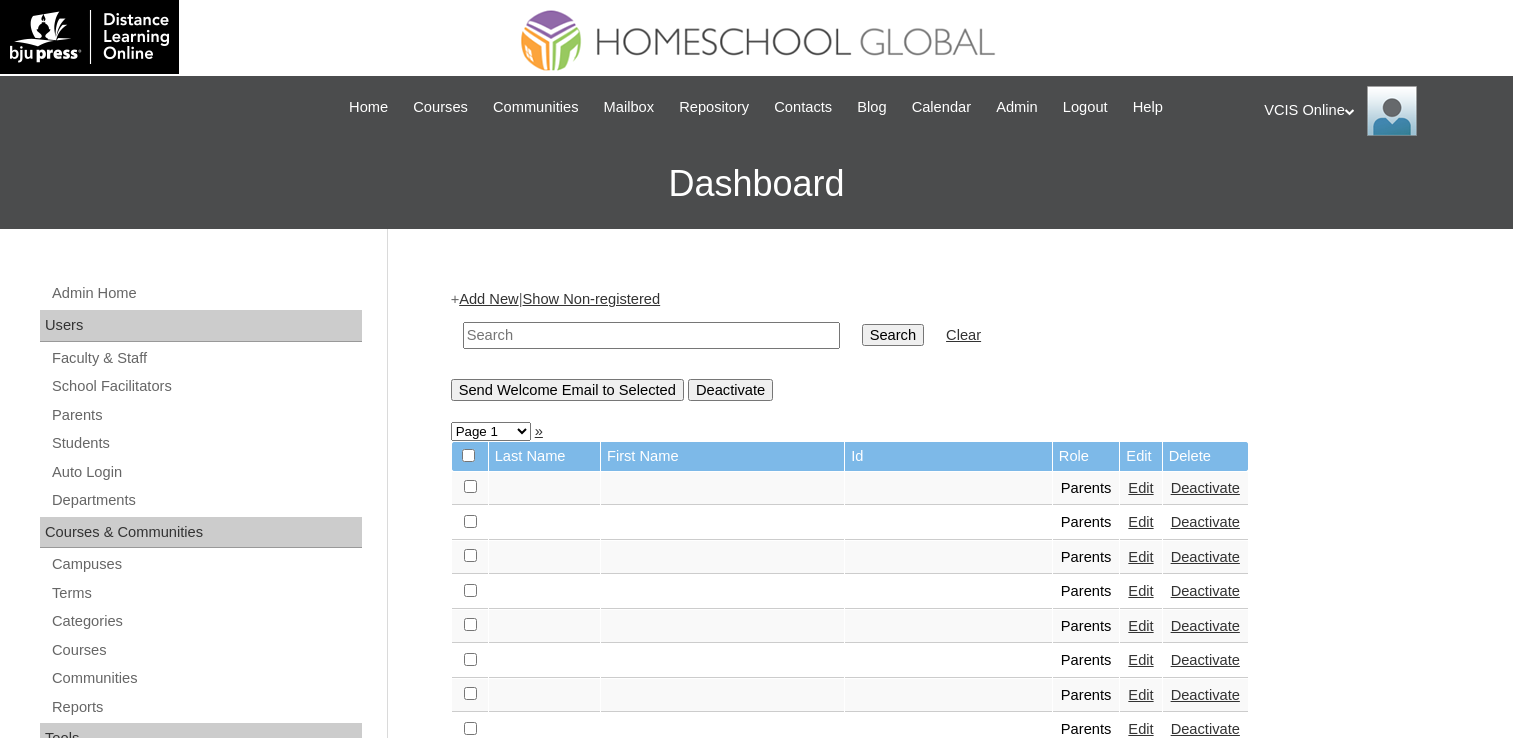 scroll, scrollTop: 0, scrollLeft: 0, axis: both 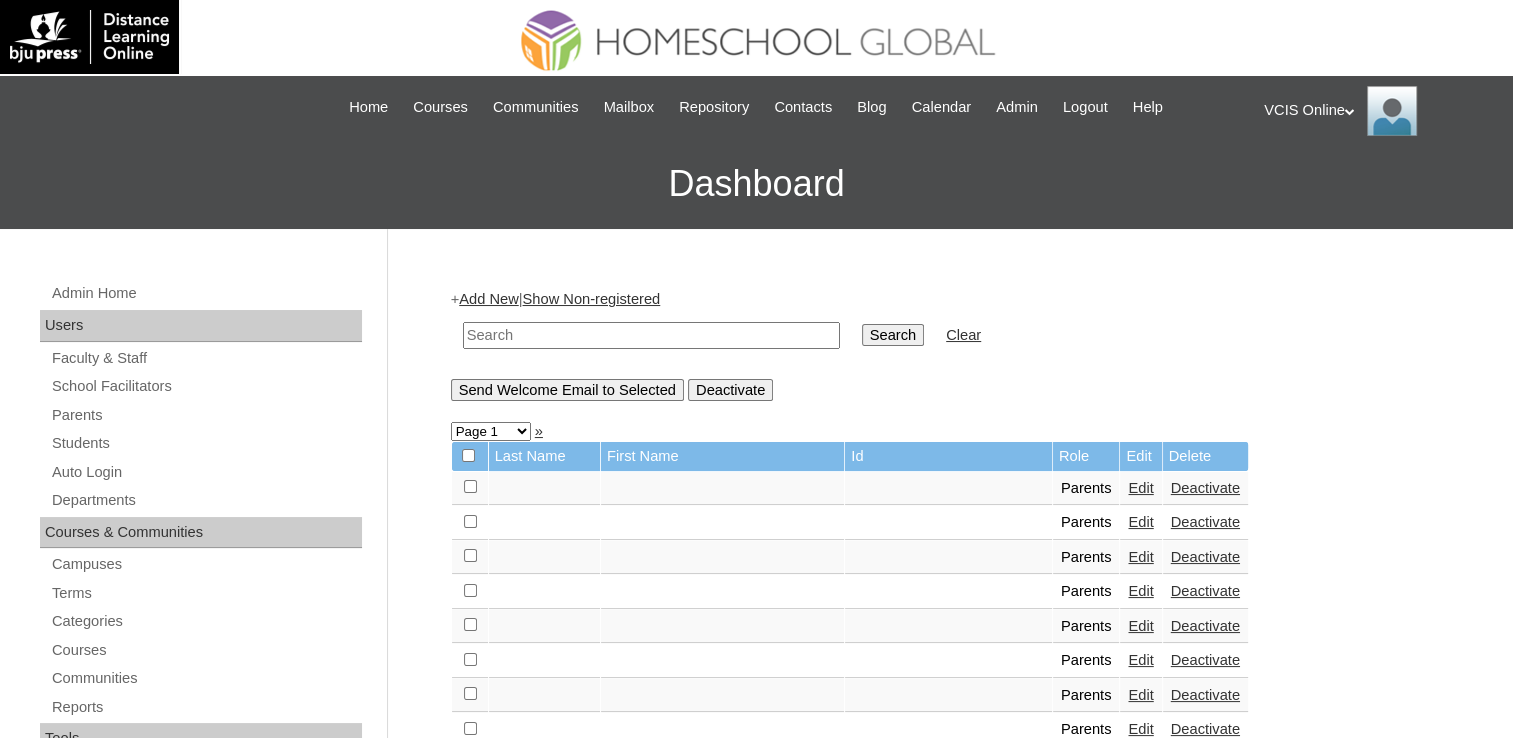 click on "Add New" at bounding box center [488, 299] 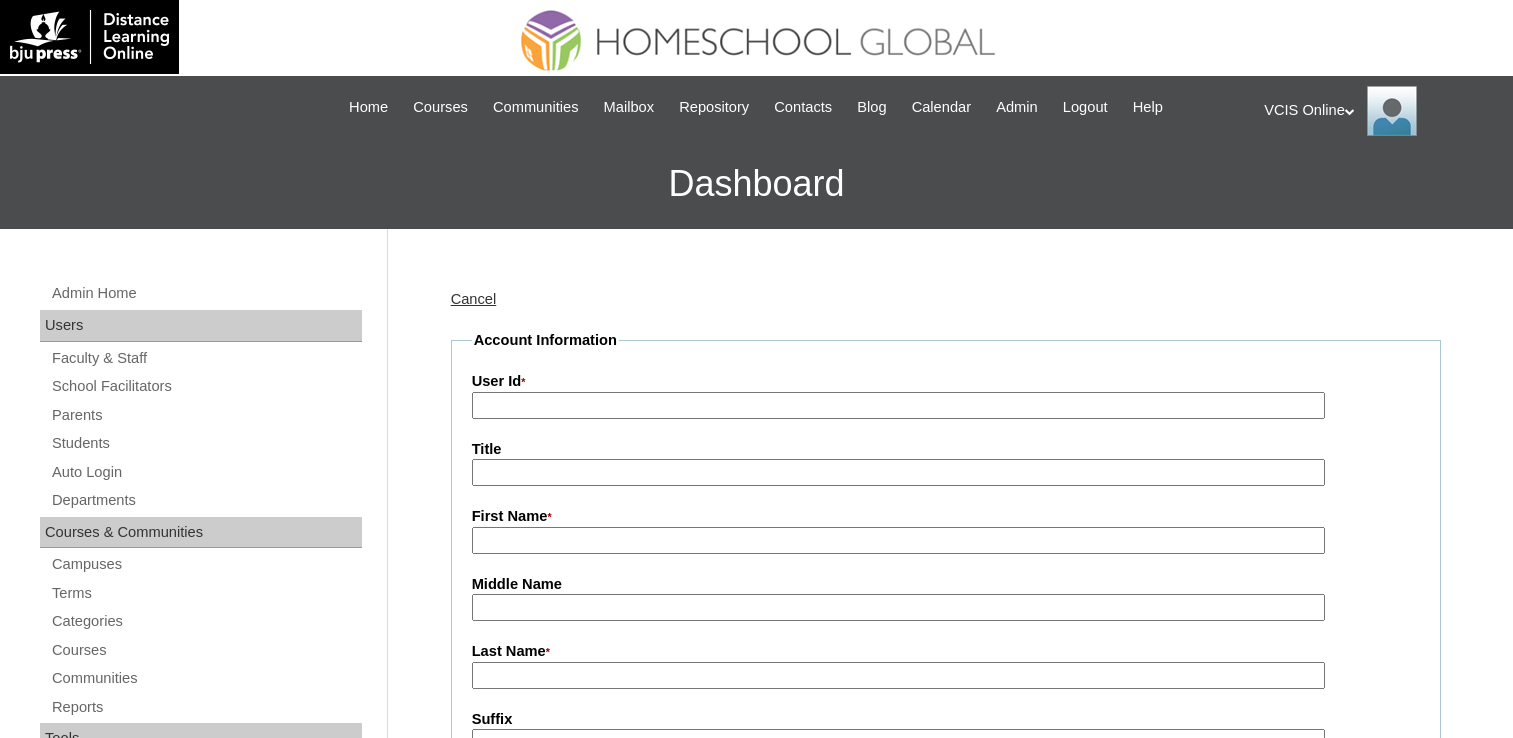 scroll, scrollTop: 0, scrollLeft: 0, axis: both 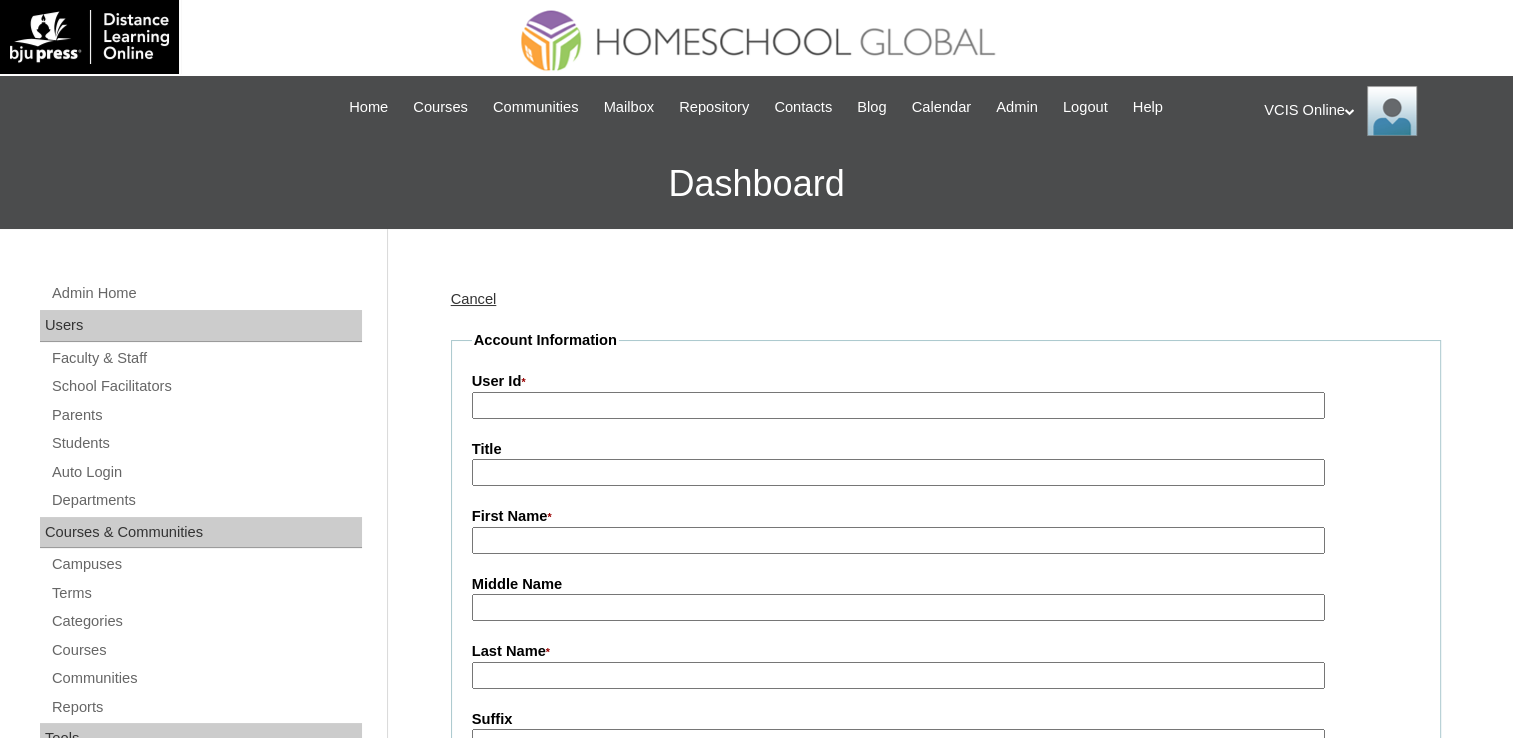 click on "User Id  *" at bounding box center (898, 405) 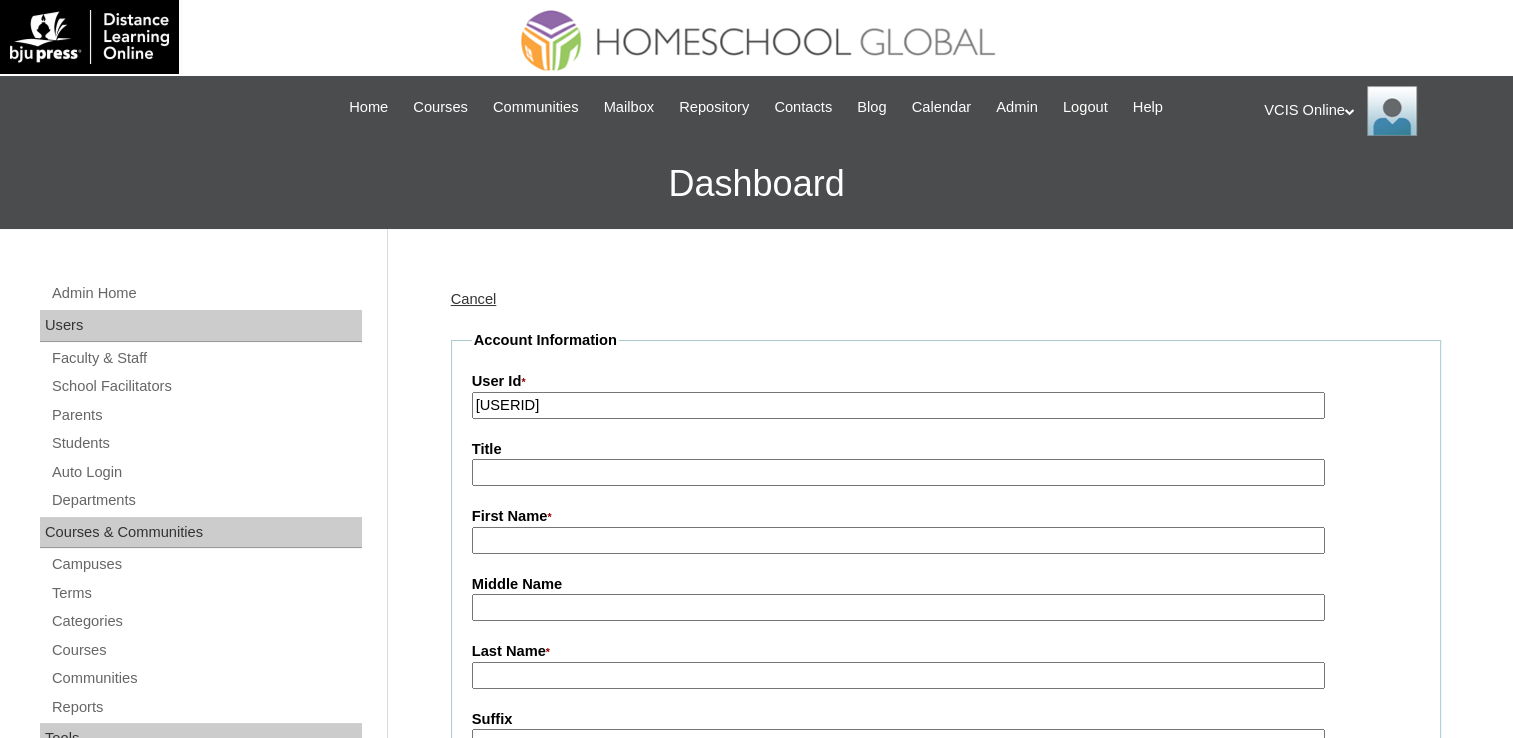 type on "VCIS008-7B-PA2025" 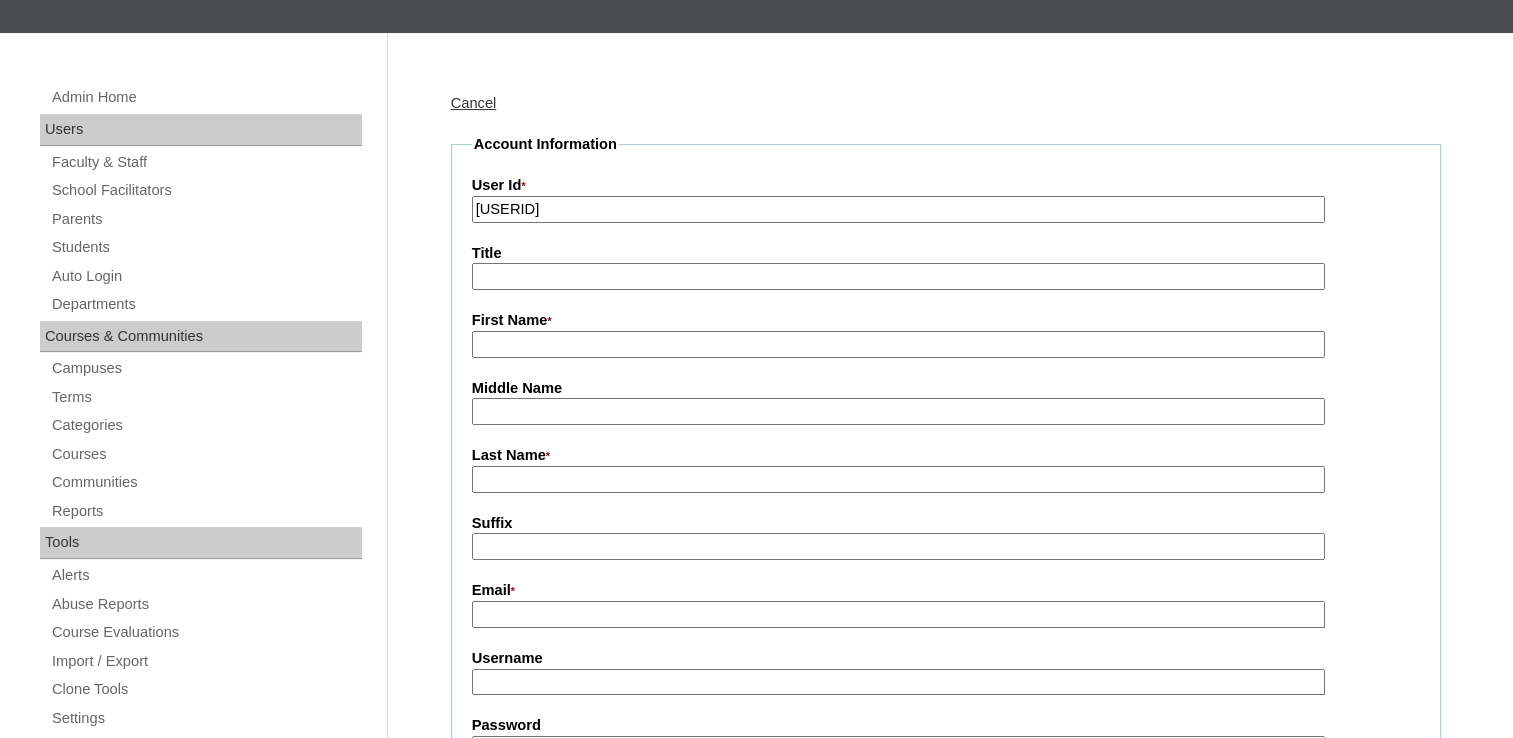 scroll, scrollTop: 200, scrollLeft: 0, axis: vertical 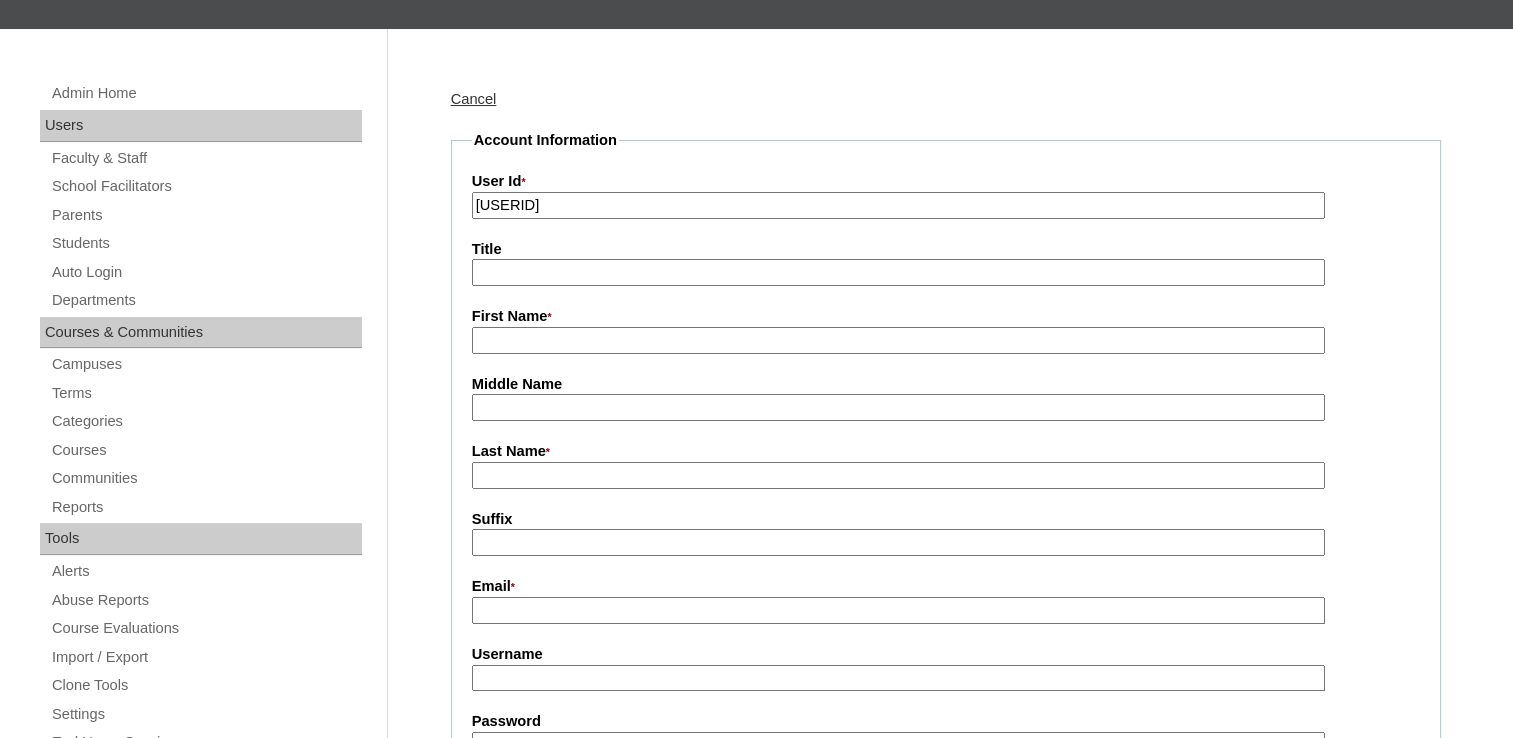 click on "First Name  *" at bounding box center [898, 340] 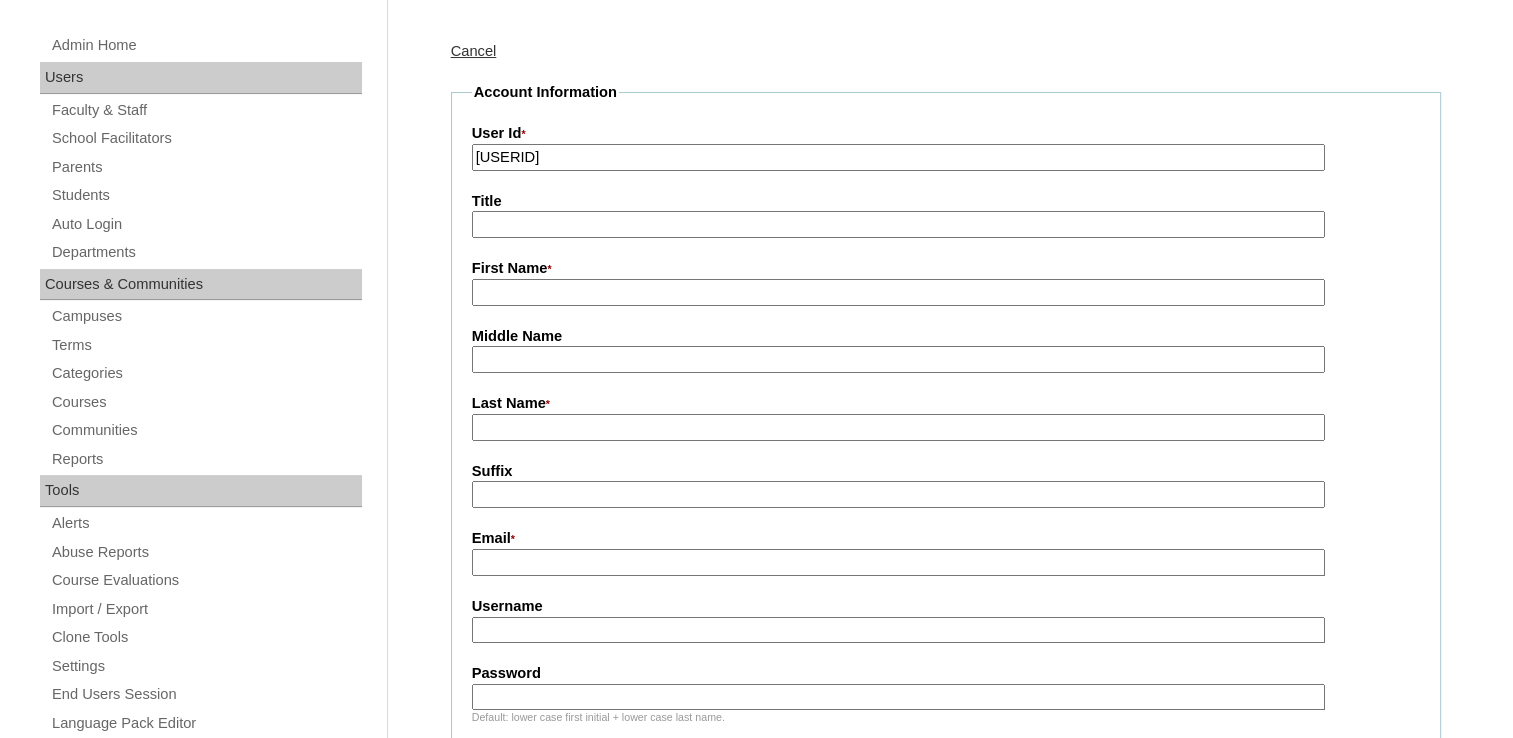 scroll, scrollTop: 200, scrollLeft: 0, axis: vertical 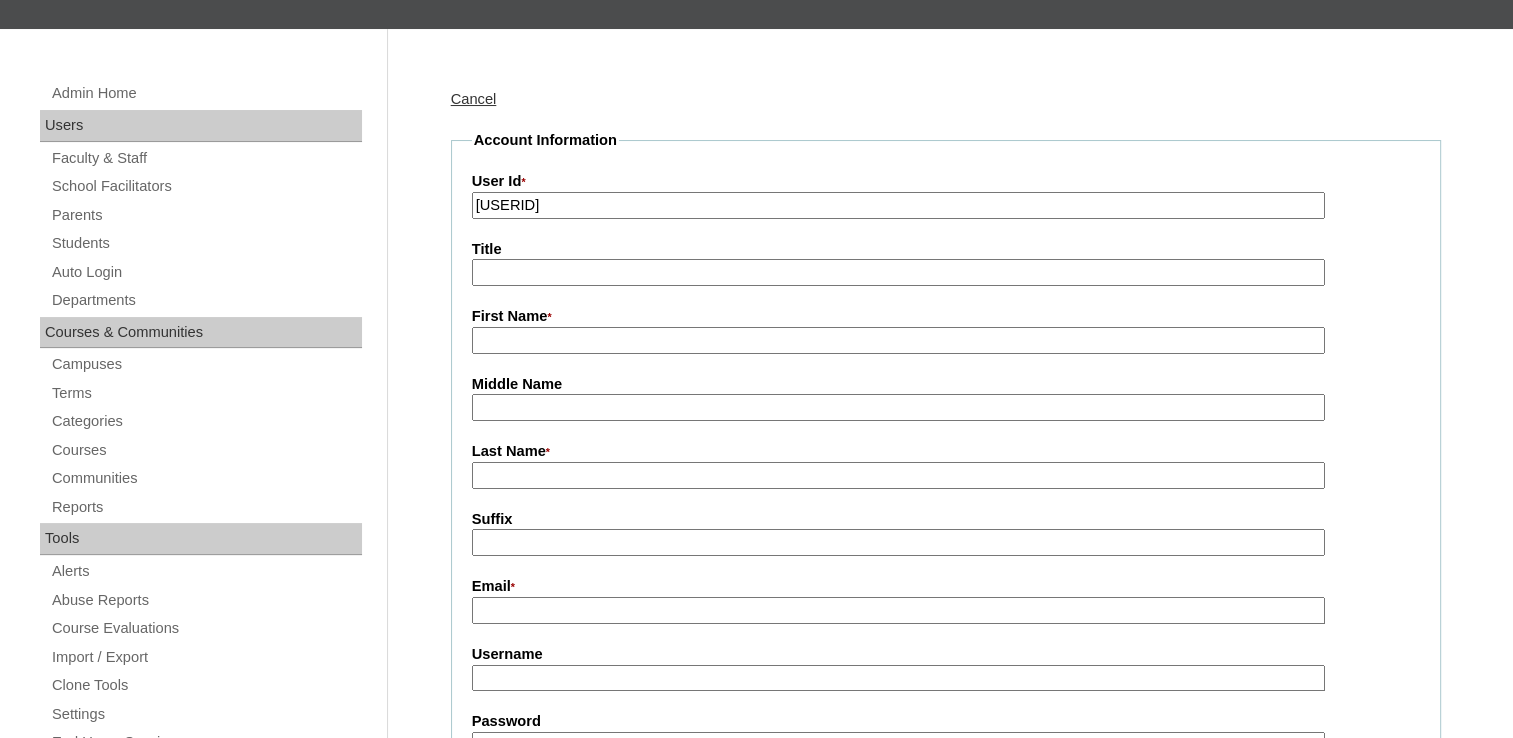 click on "First Name  *" at bounding box center [898, 340] 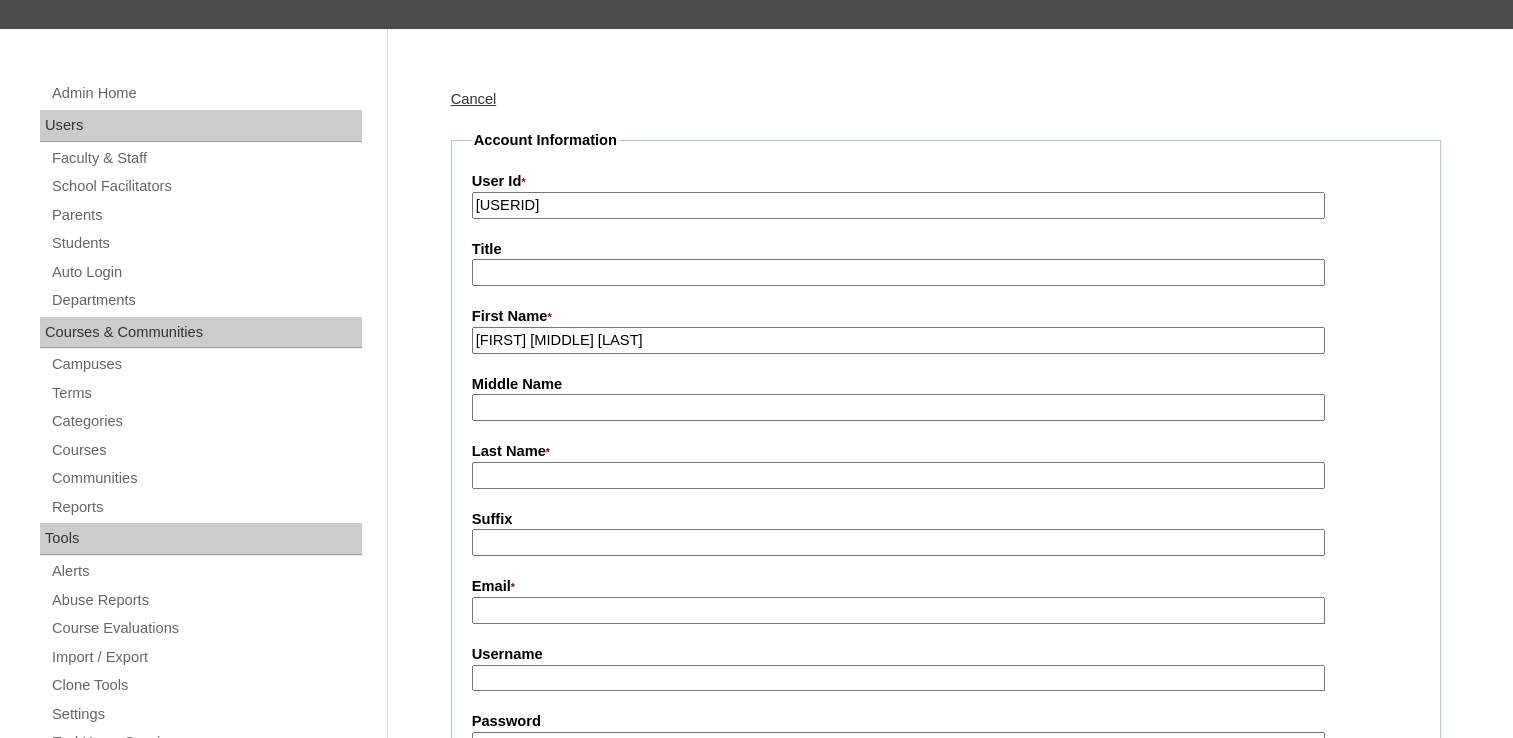drag, startPoint x: 649, startPoint y: 334, endPoint x: 551, endPoint y: 355, distance: 100.22475 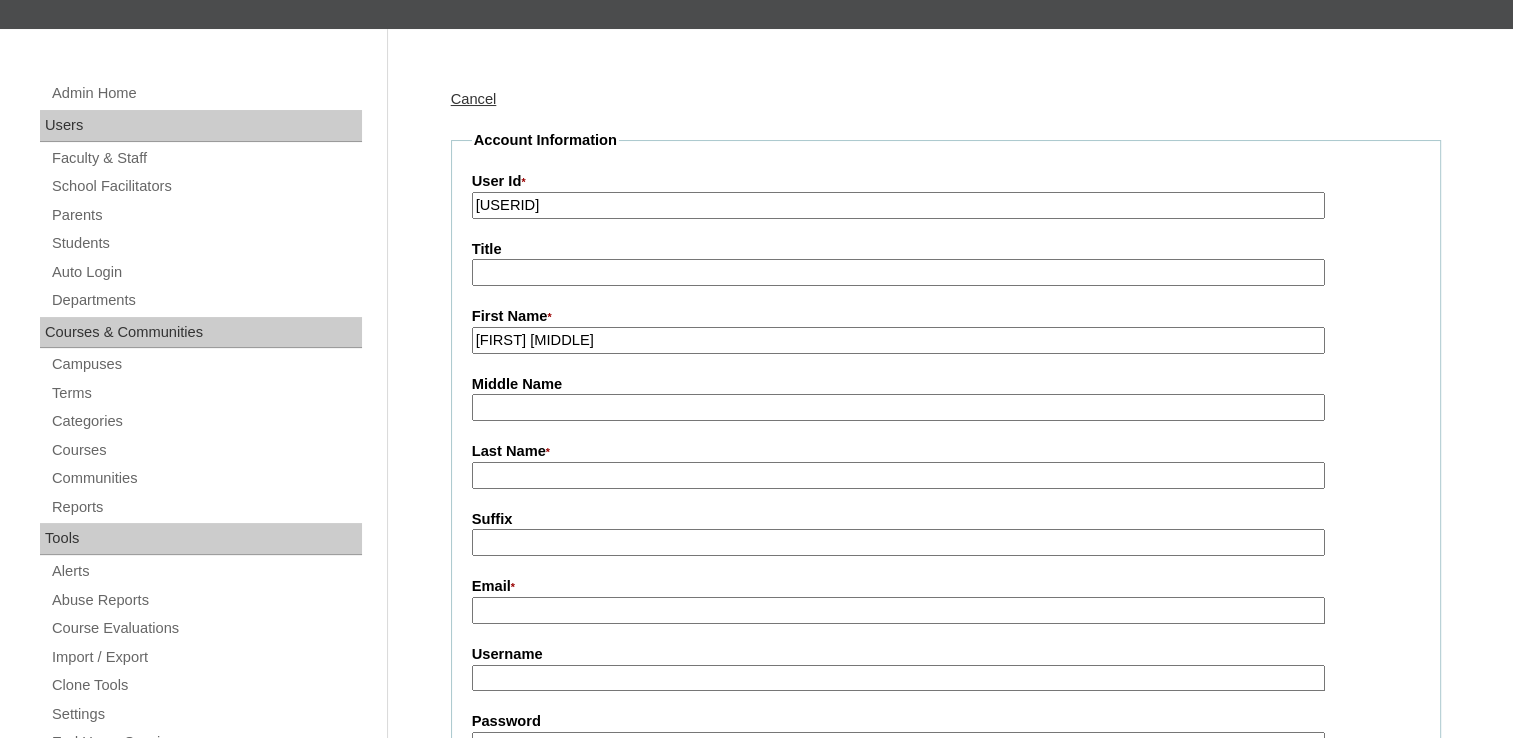 type on "Kareen Joy" 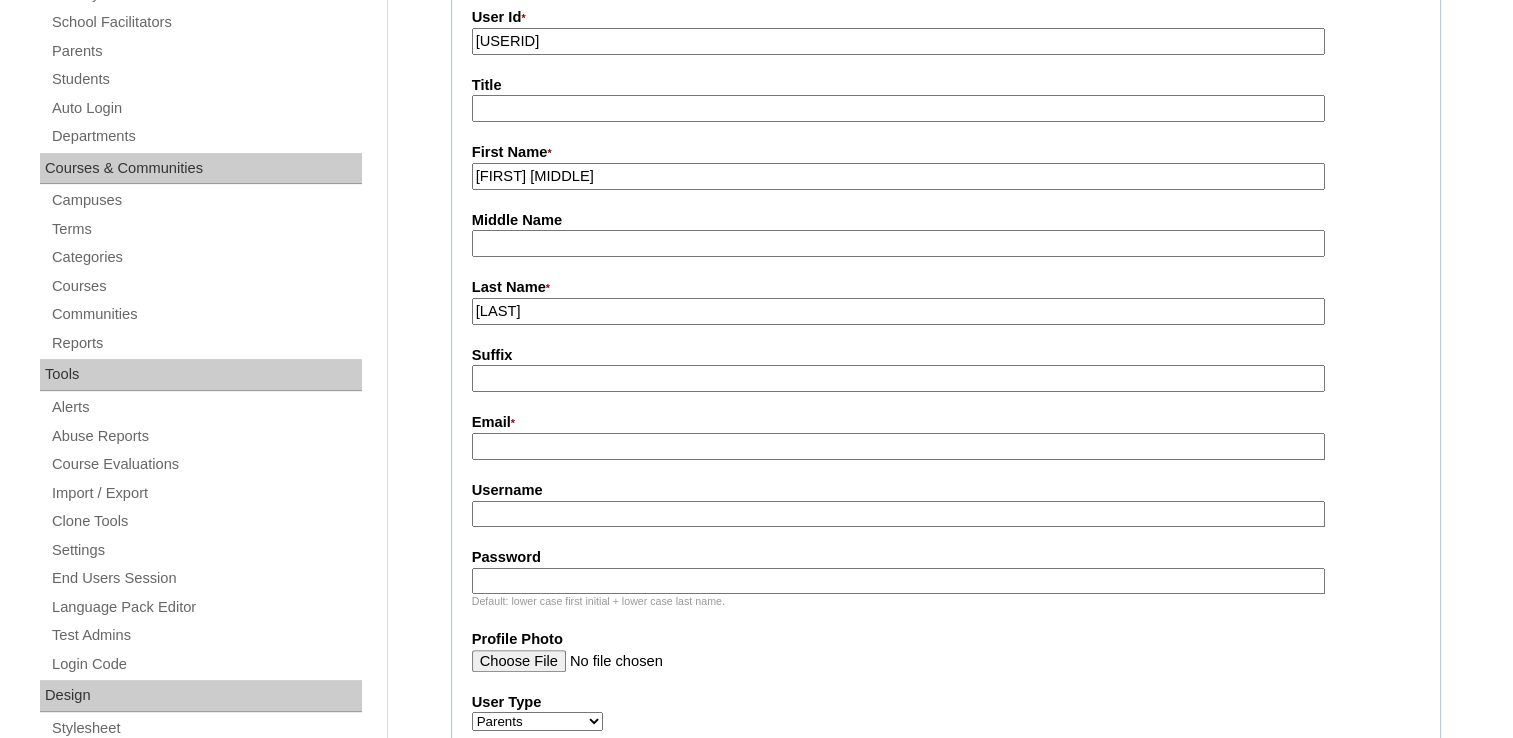 scroll, scrollTop: 400, scrollLeft: 0, axis: vertical 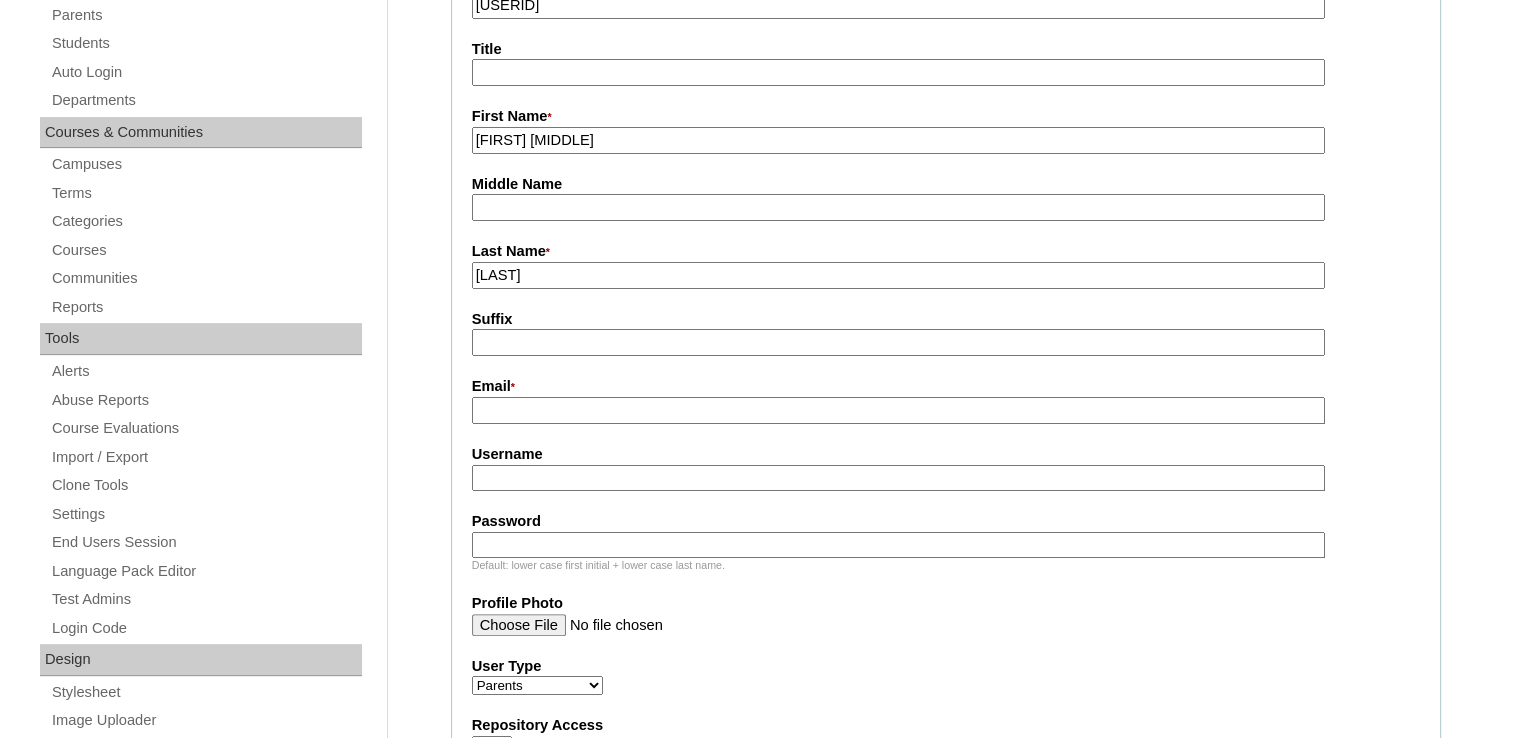 type on "Lequido" 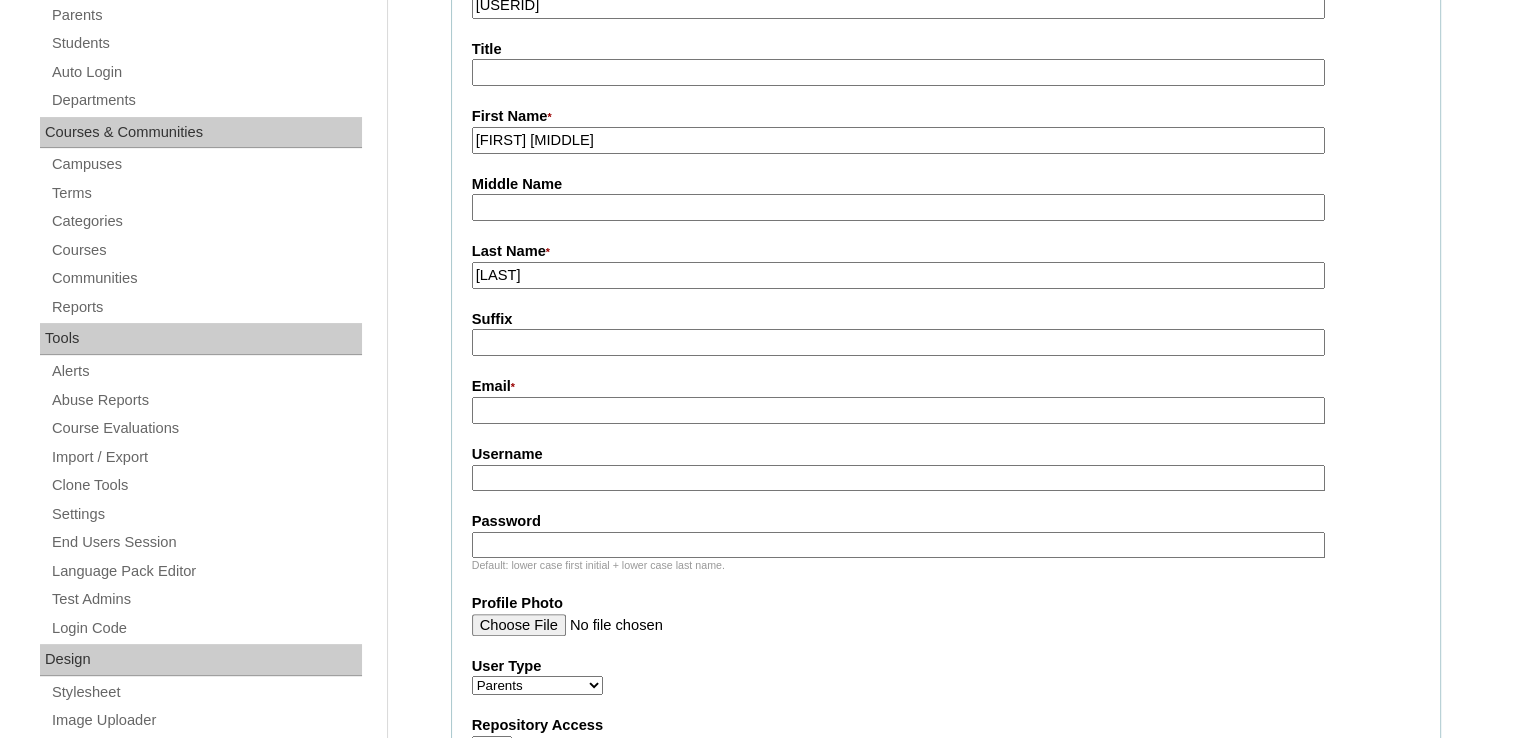 paste on "kareenjoy.lequido@gmail.com" 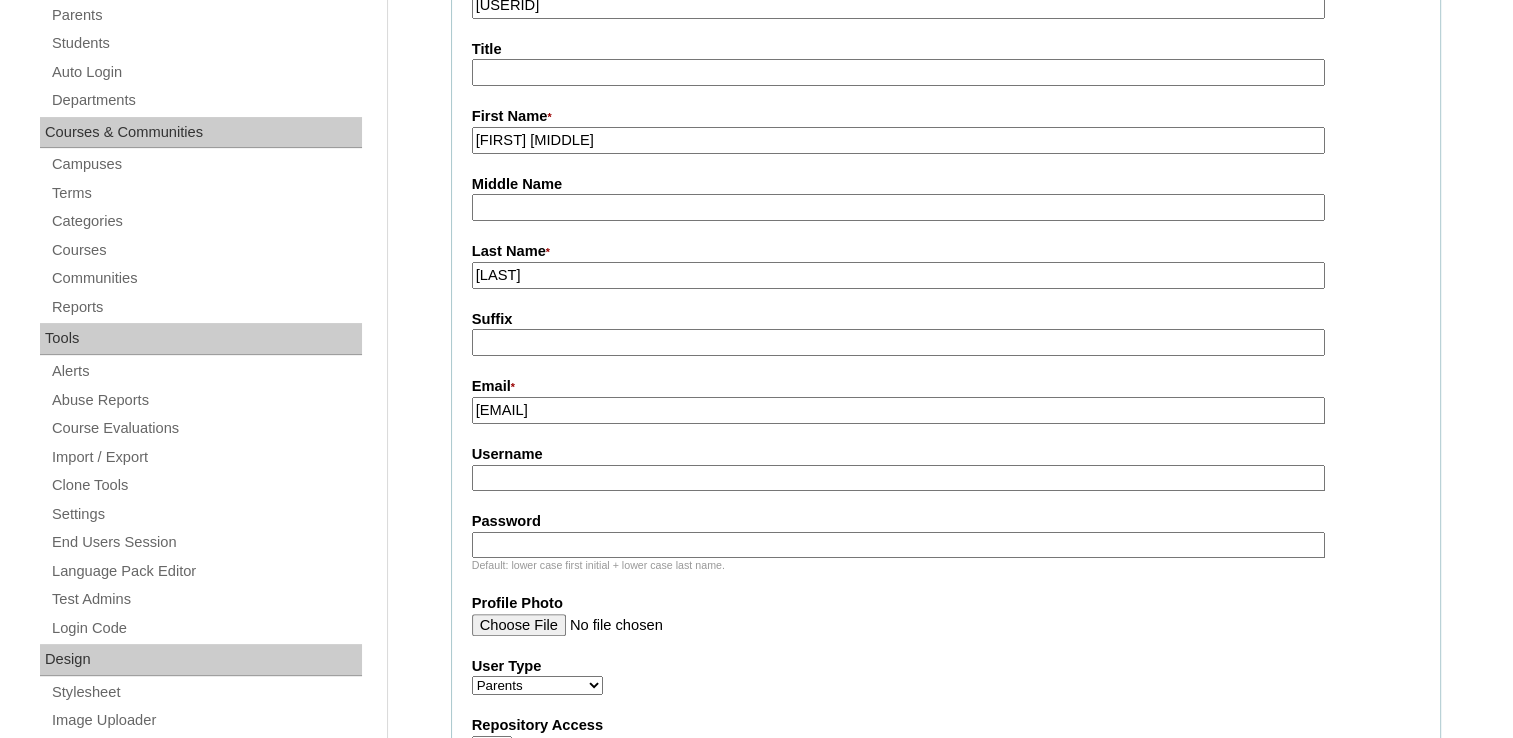 type on "kareenjoy.lequido@gmail.com" 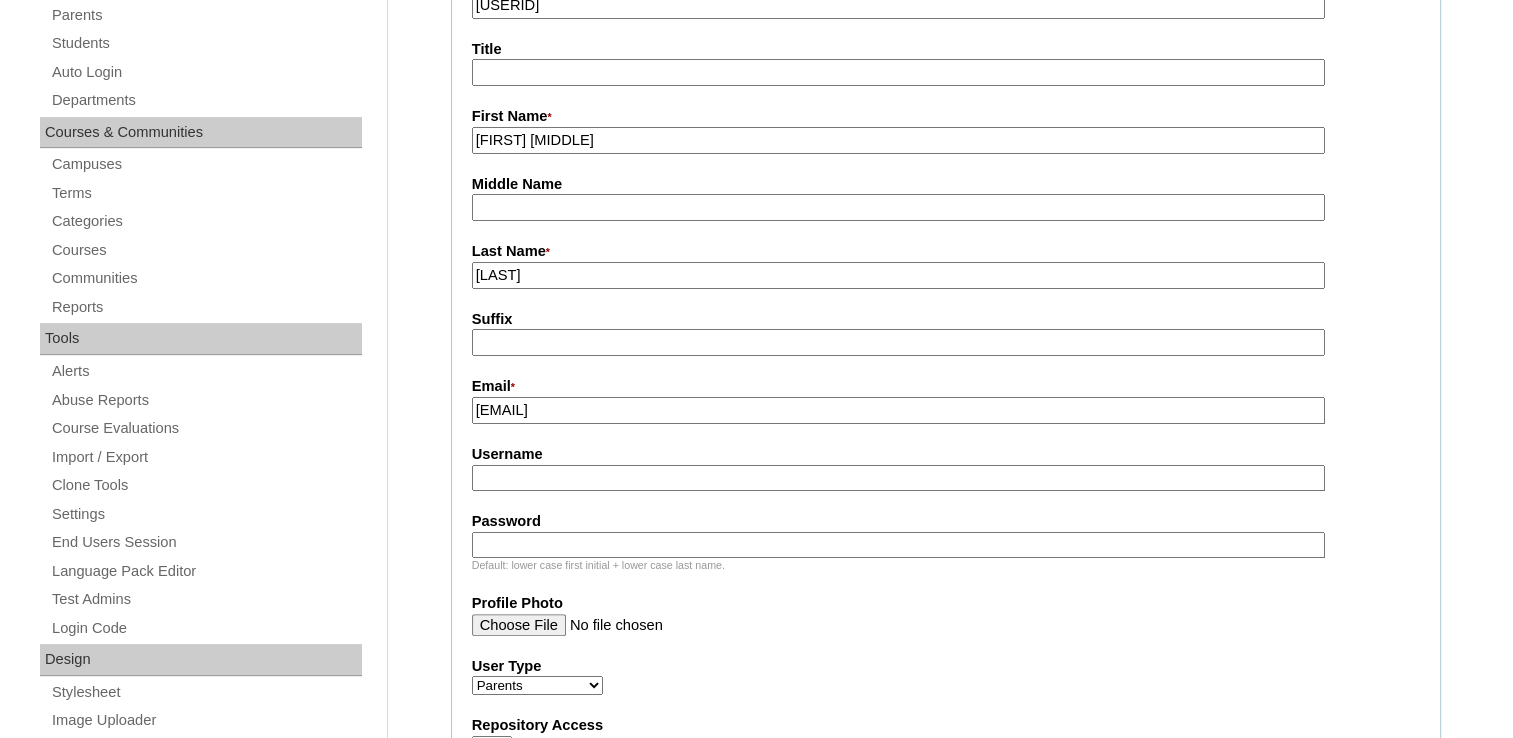 click on "Account Information
User Id  *
VCIS008-7B-PA2025
Title
First Name  *
Kareen Joy
Middle Name
Last Name  *
Lequido
Suffix
Email  *
kareenjoy.lequido@gmail.com
Username
Password
Default: lower case first initial + lower case last name.
Profile Photo
User Type
Faculty Staff Student Parents School Facilitators
Repository Access
On Off
Active
Active Inactive
AdministratorNotes
Rich Text Editor, AdministratorNotes Editor toolbars Document   Source Clipboard/Undo   Cut   Copy   Paste   Paste as plain text   Paste from Word Links   Link   Unlink others   Add Image Paragraph   Insert/Remove Numbered List   Insert/Remove Bulleted List   Decrease Indent   Increase Indent   Block Quote   Align Left   Center   Align Right   Justify Tools   Maximize   Show Blocks Styles Styles Styles Format Format Font Font" at bounding box center (946, 566) 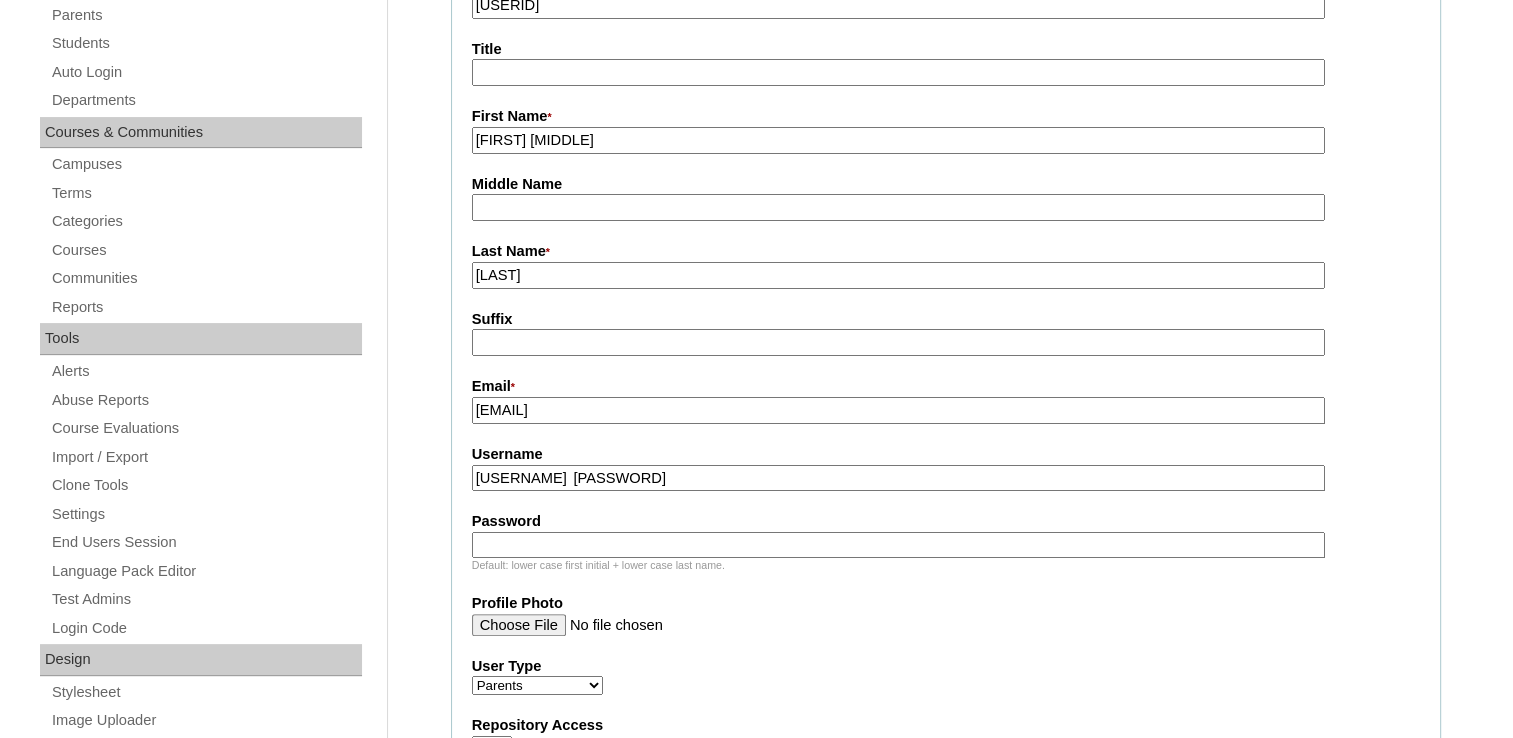 drag, startPoint x: 668, startPoint y: 478, endPoint x: 595, endPoint y: 478, distance: 73 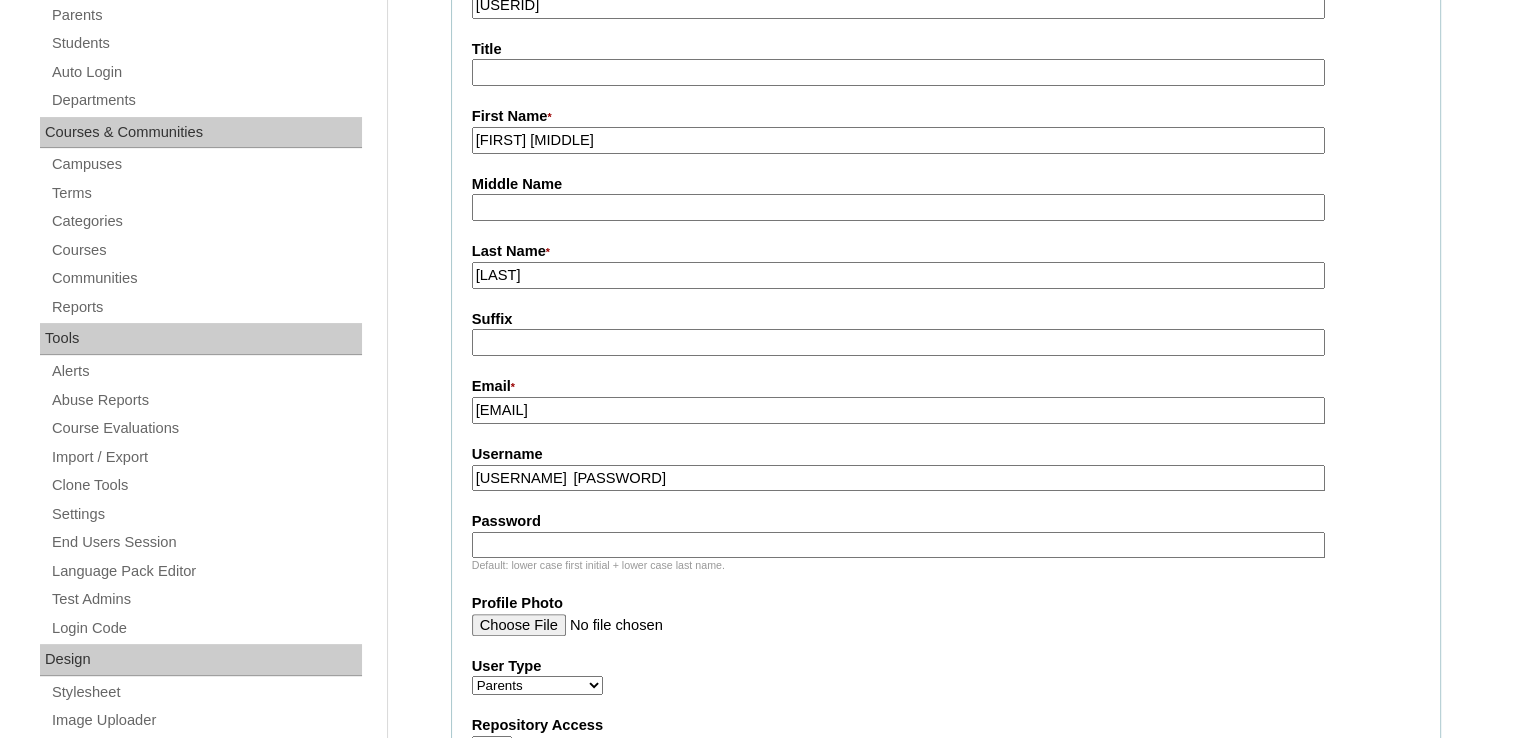 click on "klequido2025	XFKqpN" at bounding box center (898, 478) 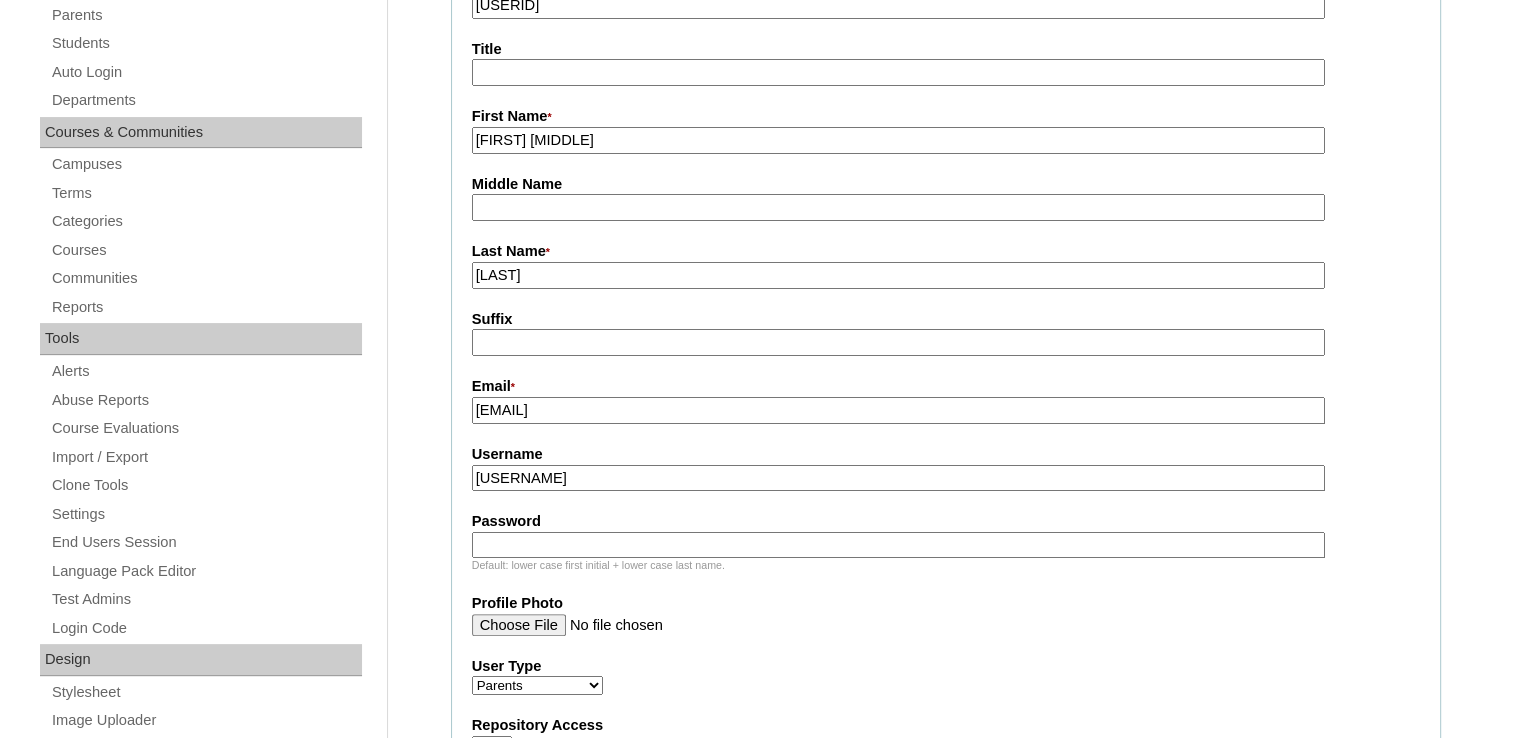 type on "klequido2025" 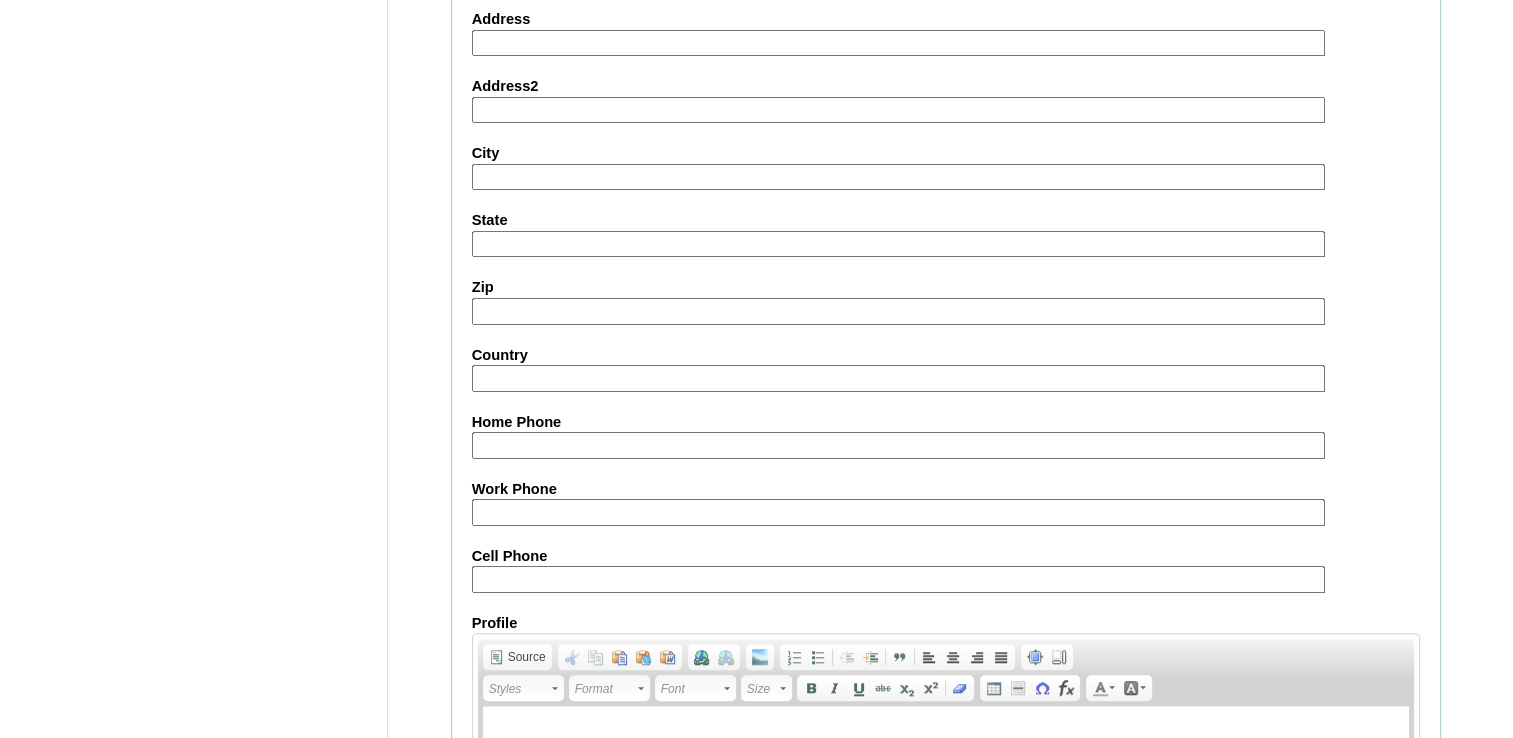 scroll, scrollTop: 1900, scrollLeft: 0, axis: vertical 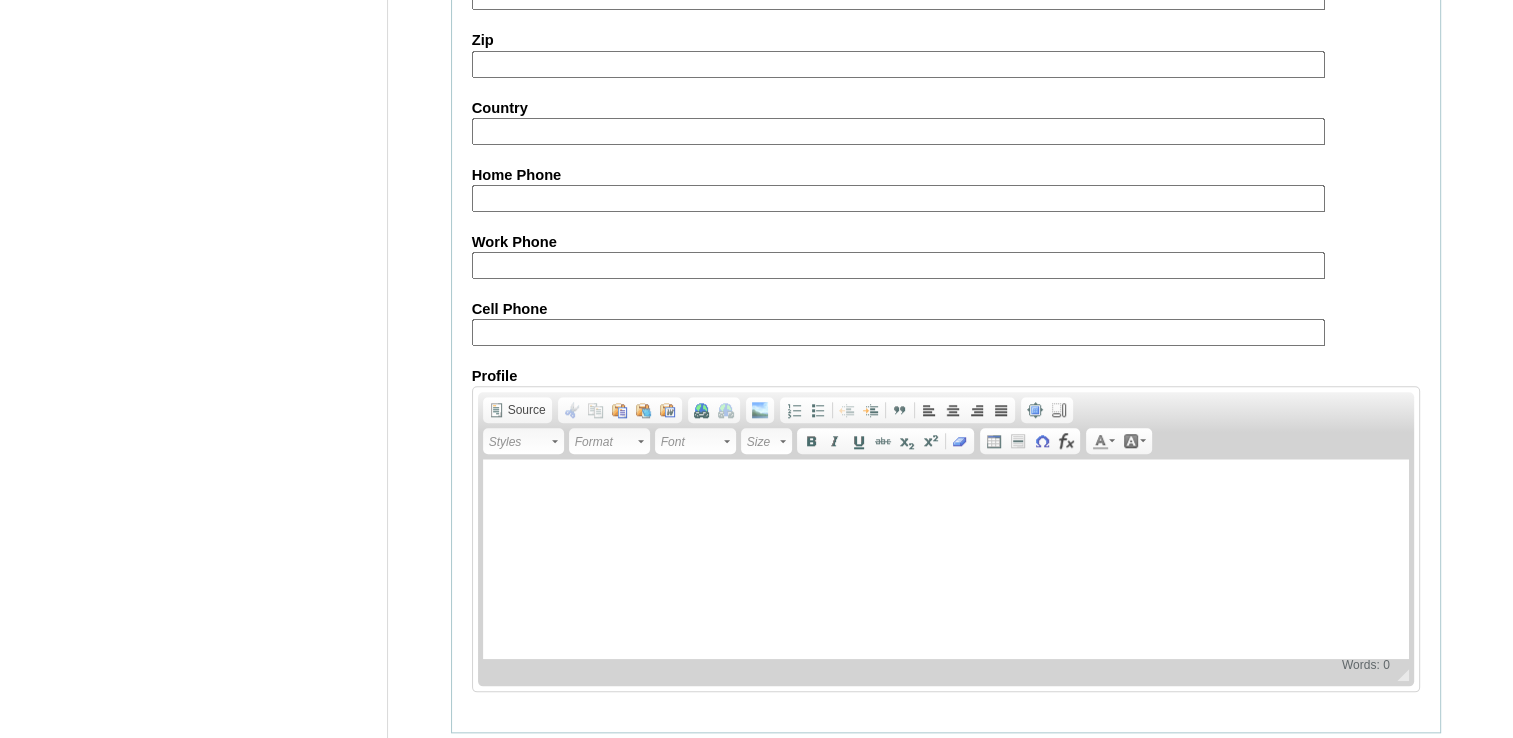 type on "XFKqpN" 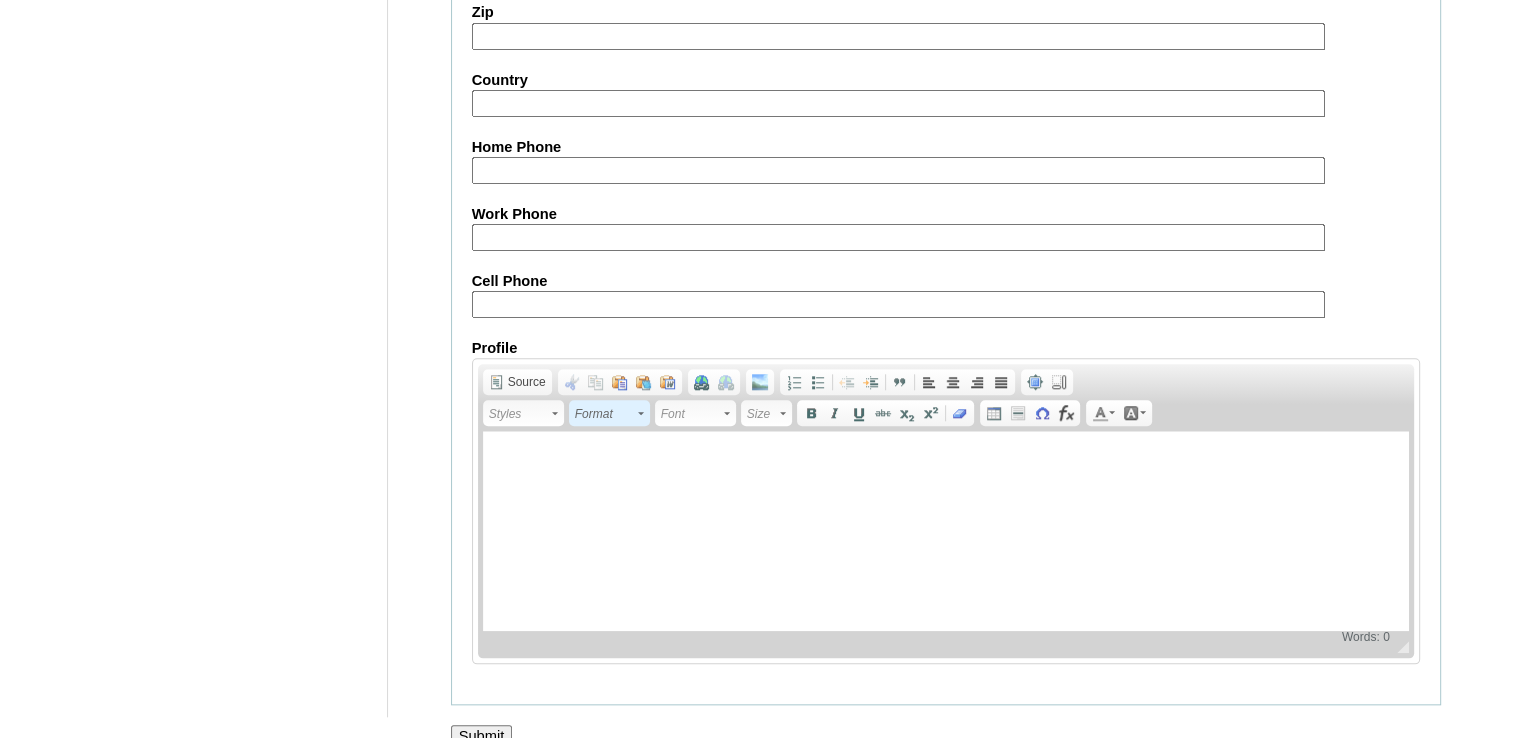 scroll, scrollTop: 1940, scrollLeft: 0, axis: vertical 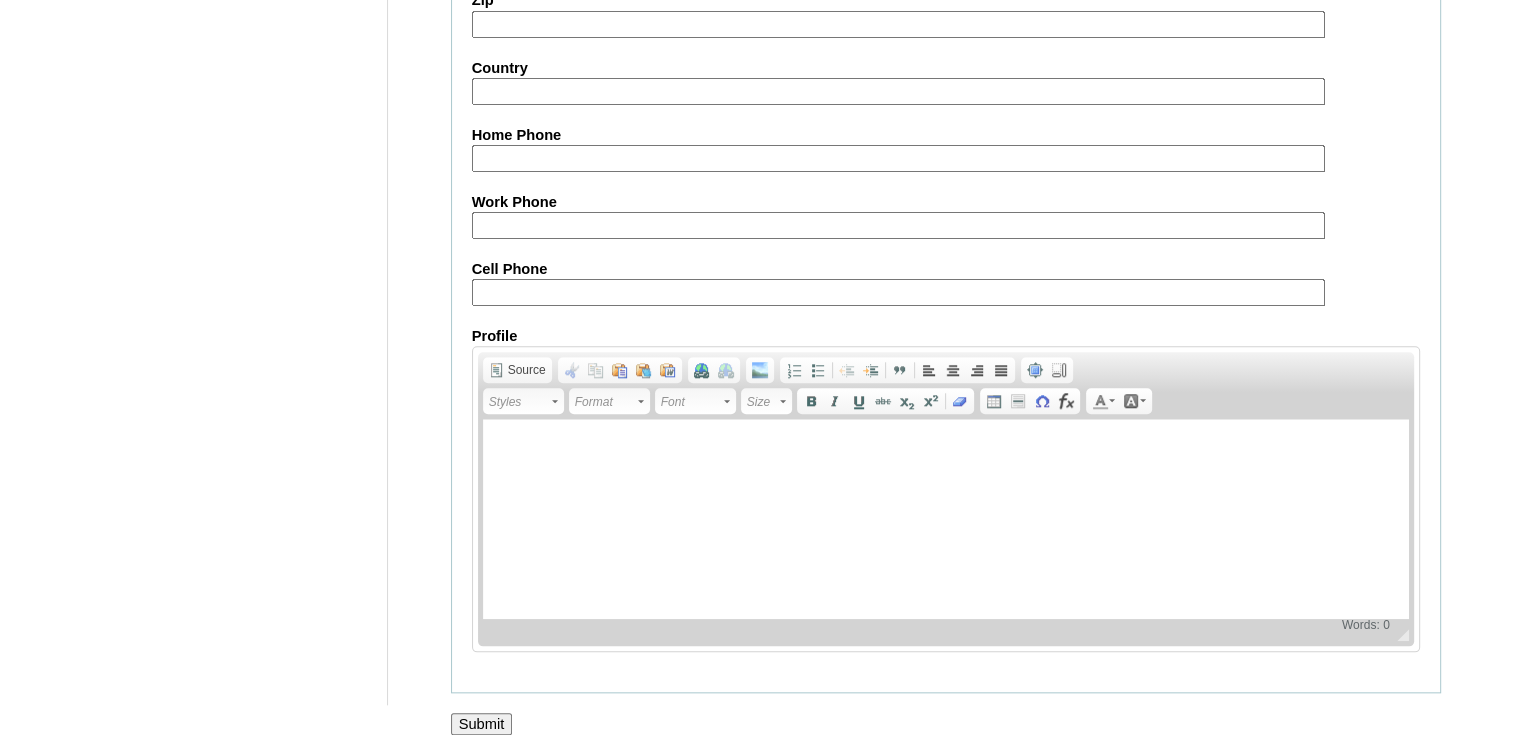 click on "Cell Phone" at bounding box center (898, 292) 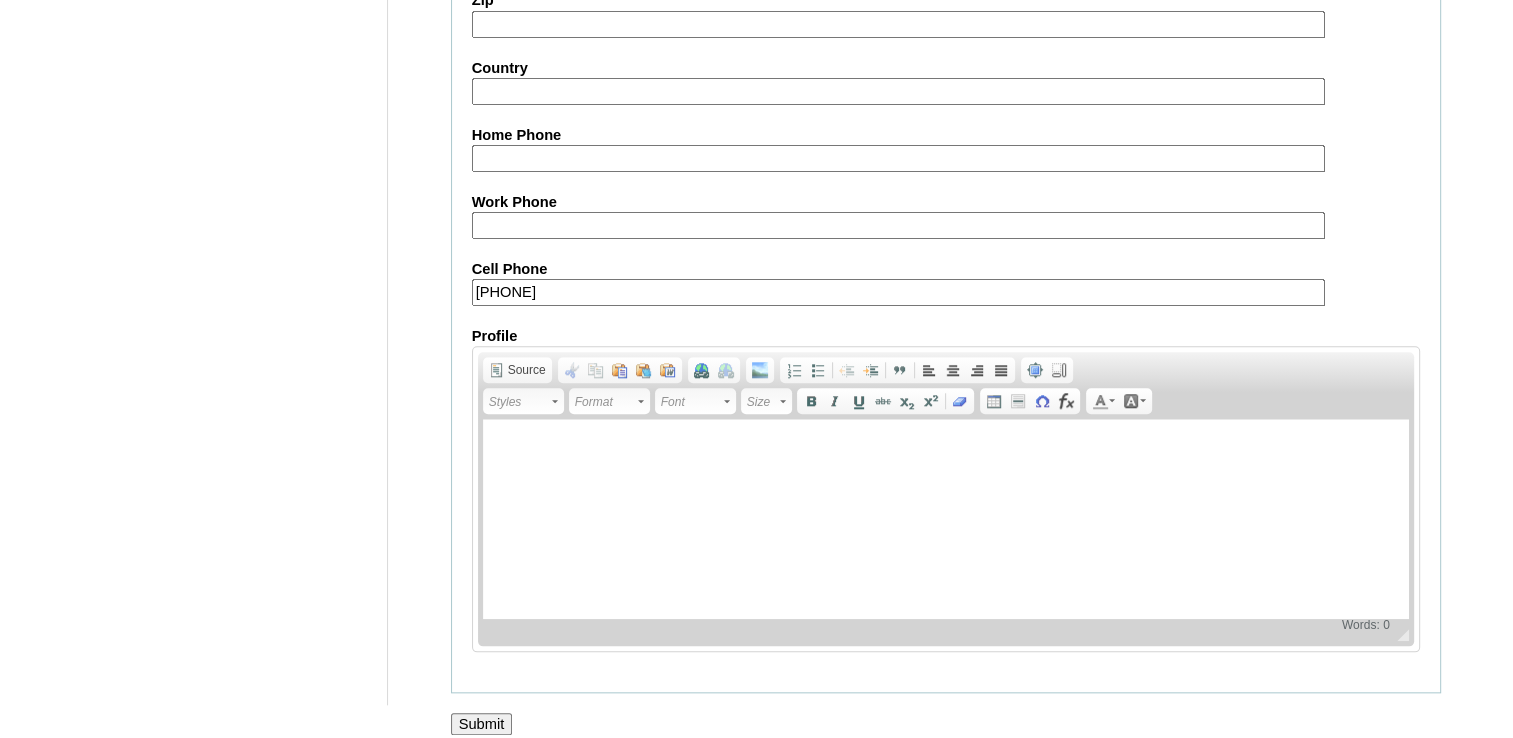 type on "971552135478" 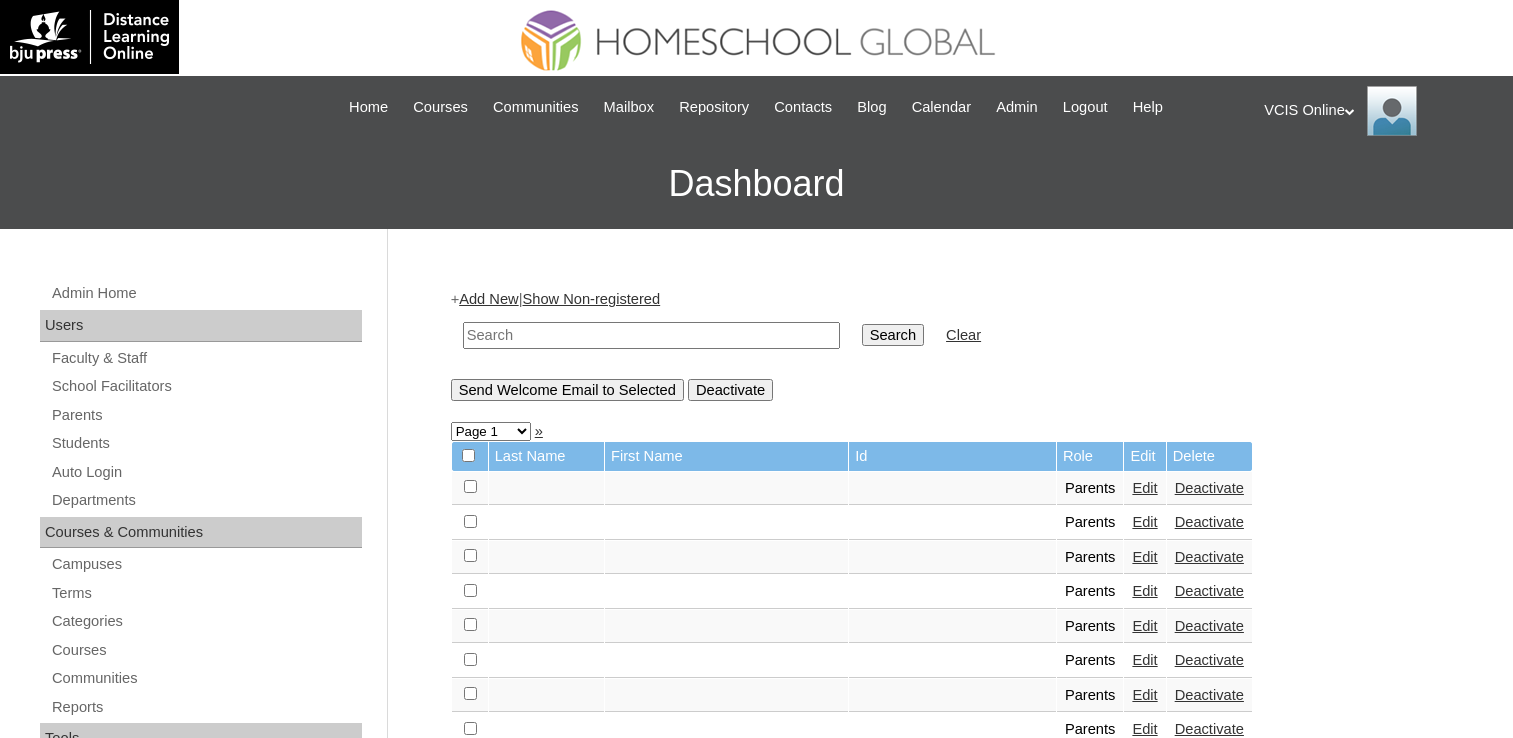 scroll, scrollTop: 0, scrollLeft: 0, axis: both 